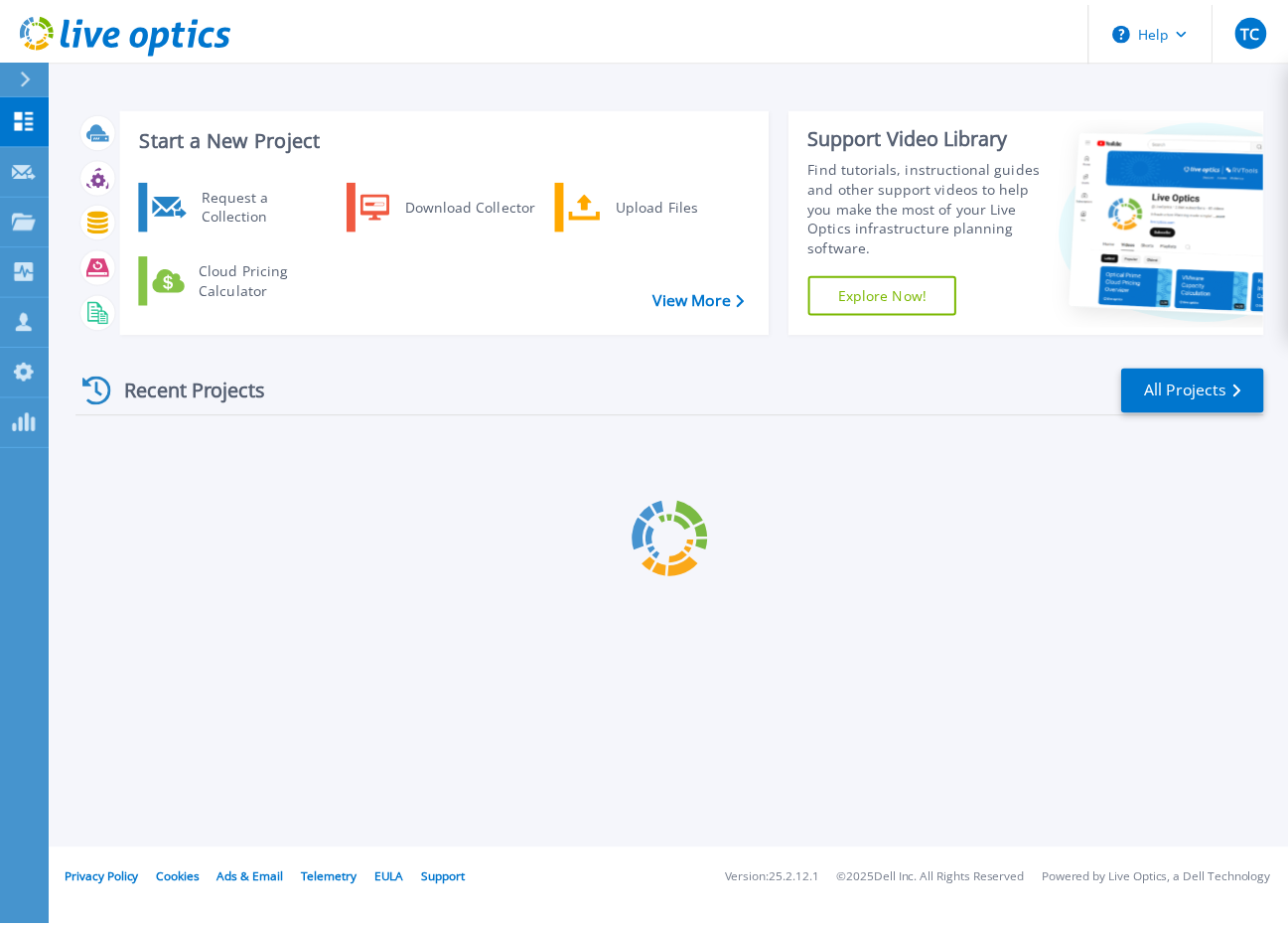 scroll, scrollTop: 0, scrollLeft: 0, axis: both 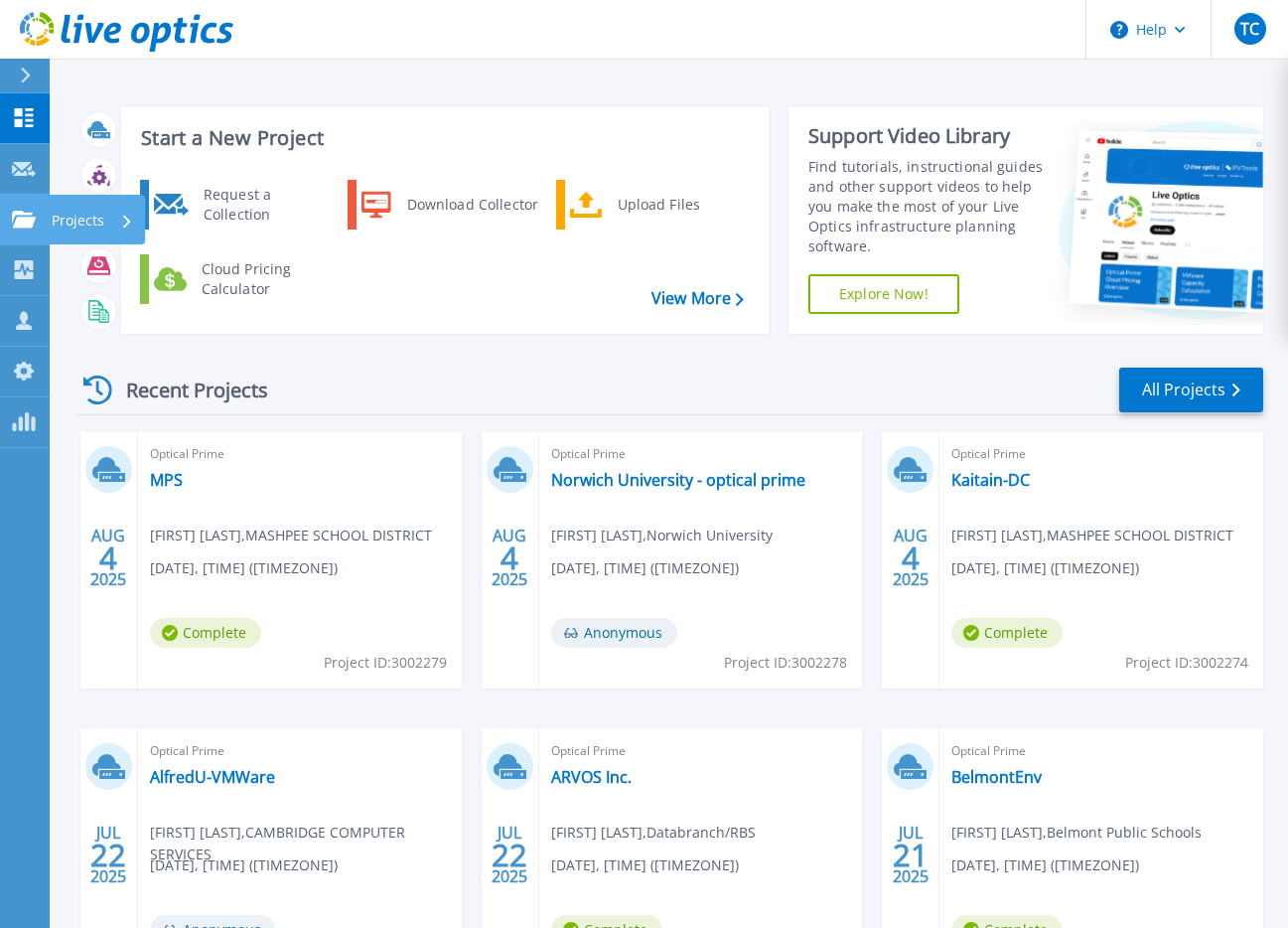 click on "Projects" at bounding box center [77, 221] 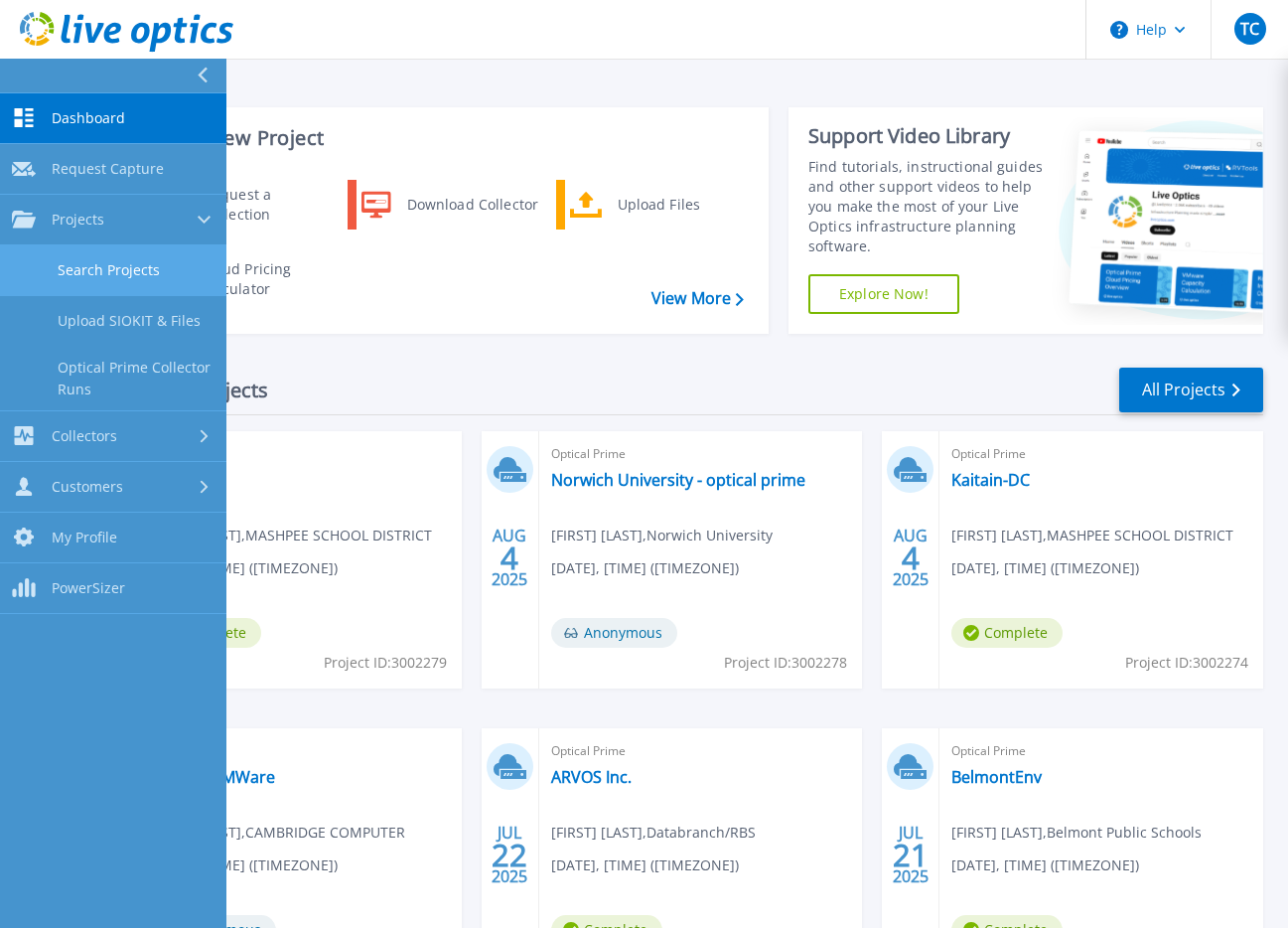 click on "Search Projects" at bounding box center [113, 270] 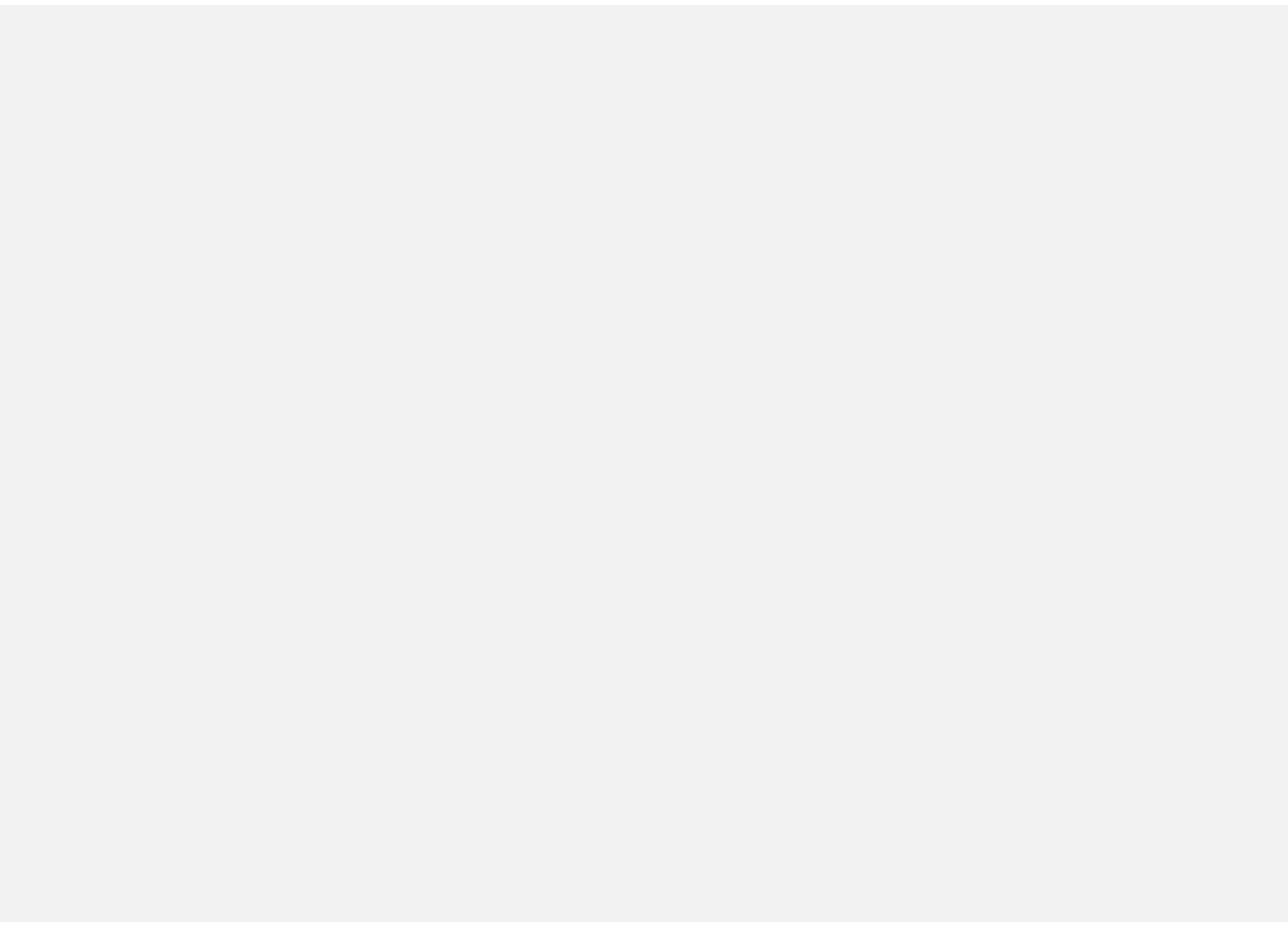 scroll, scrollTop: 0, scrollLeft: 0, axis: both 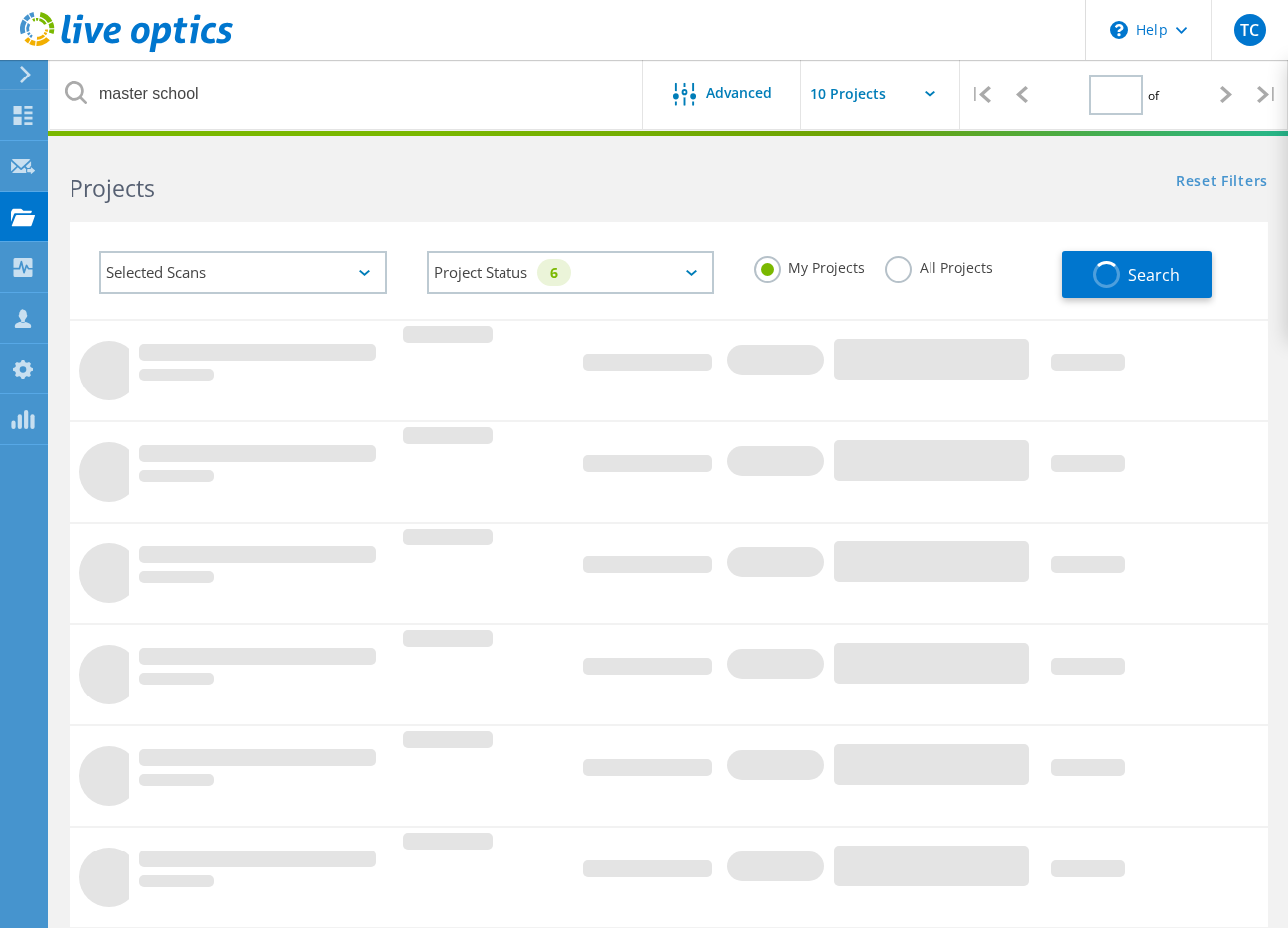 type on "1" 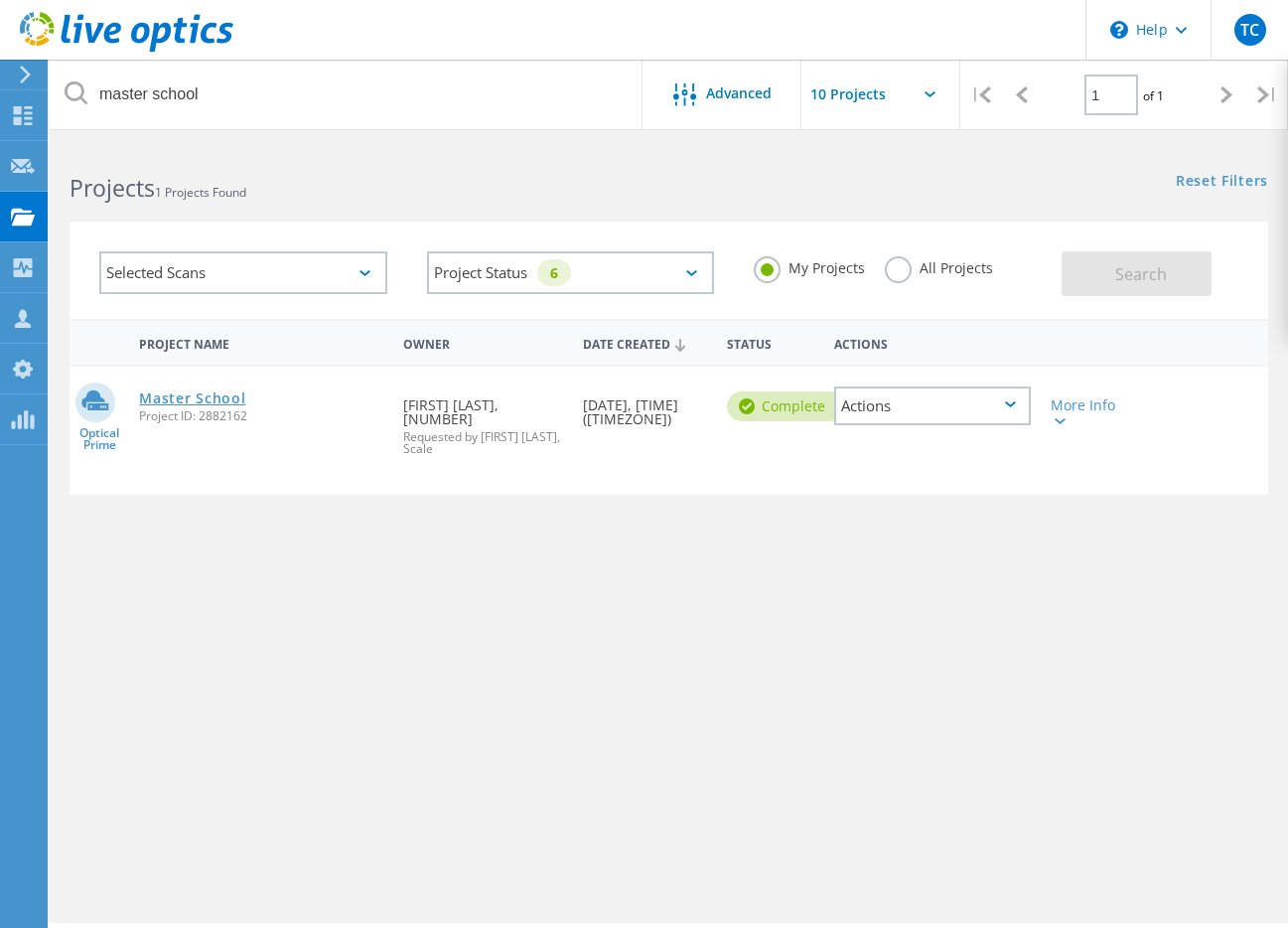click on "Master School" 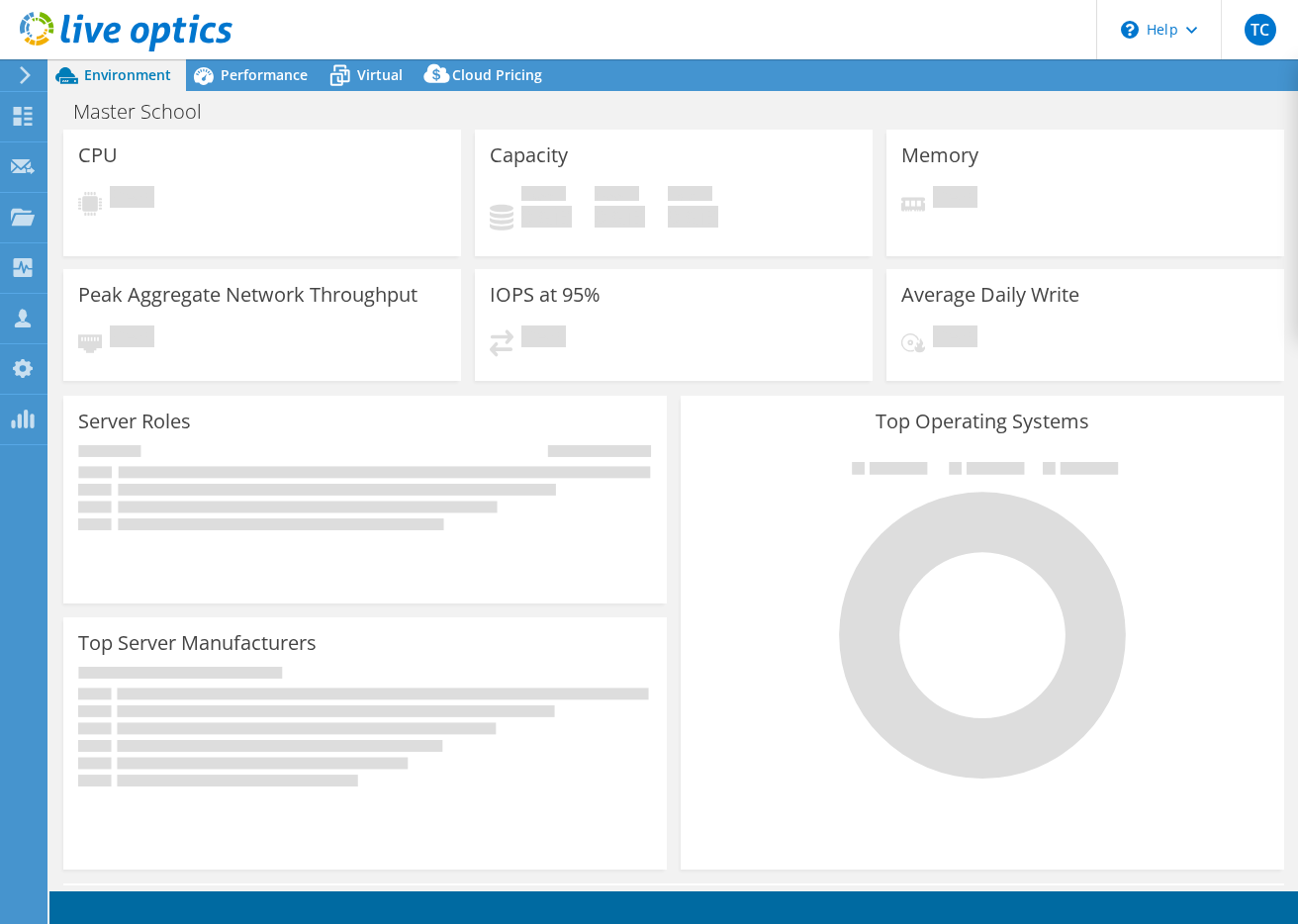 scroll, scrollTop: 0, scrollLeft: 0, axis: both 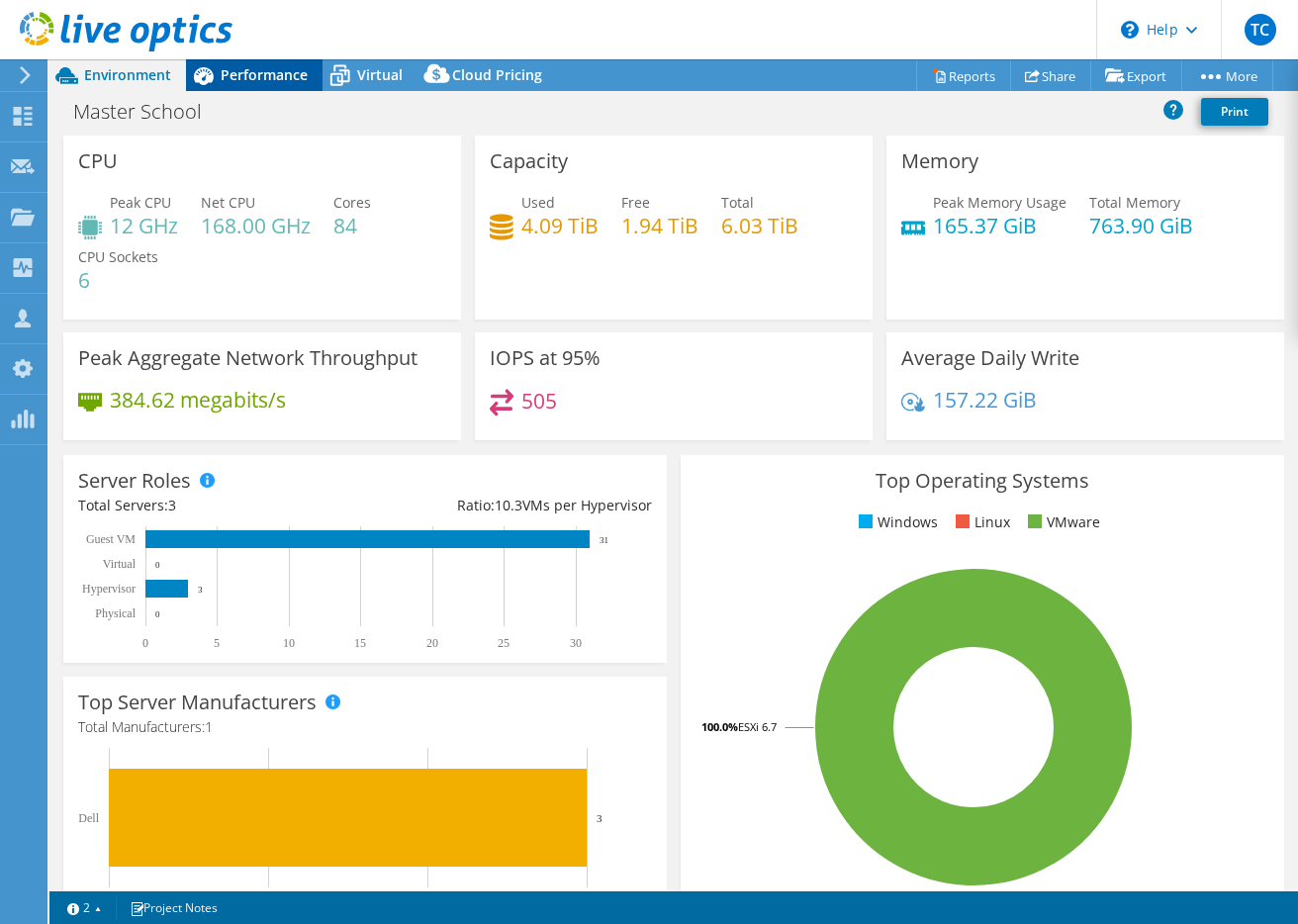 click on "Performance" at bounding box center [264, 74] 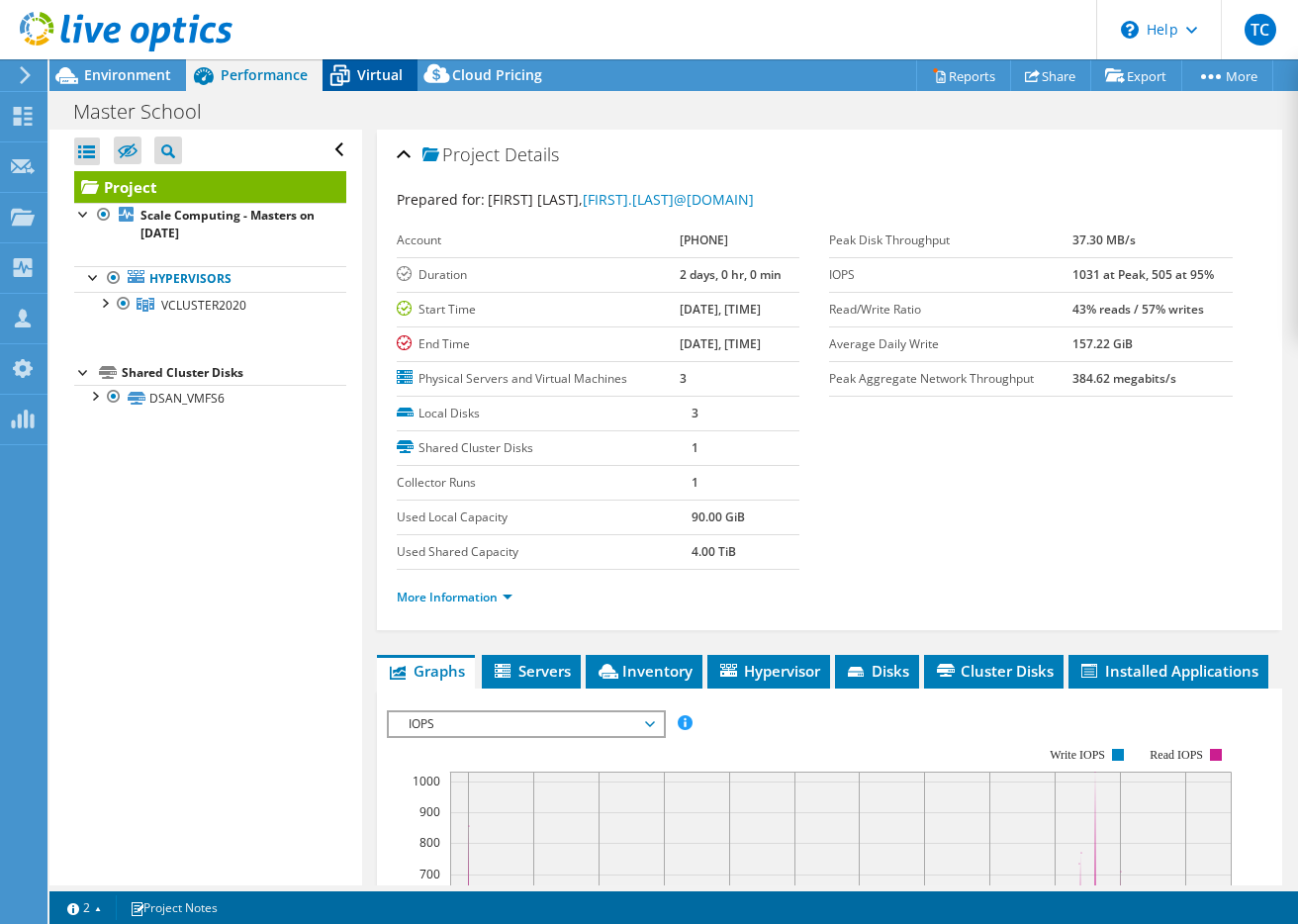 click 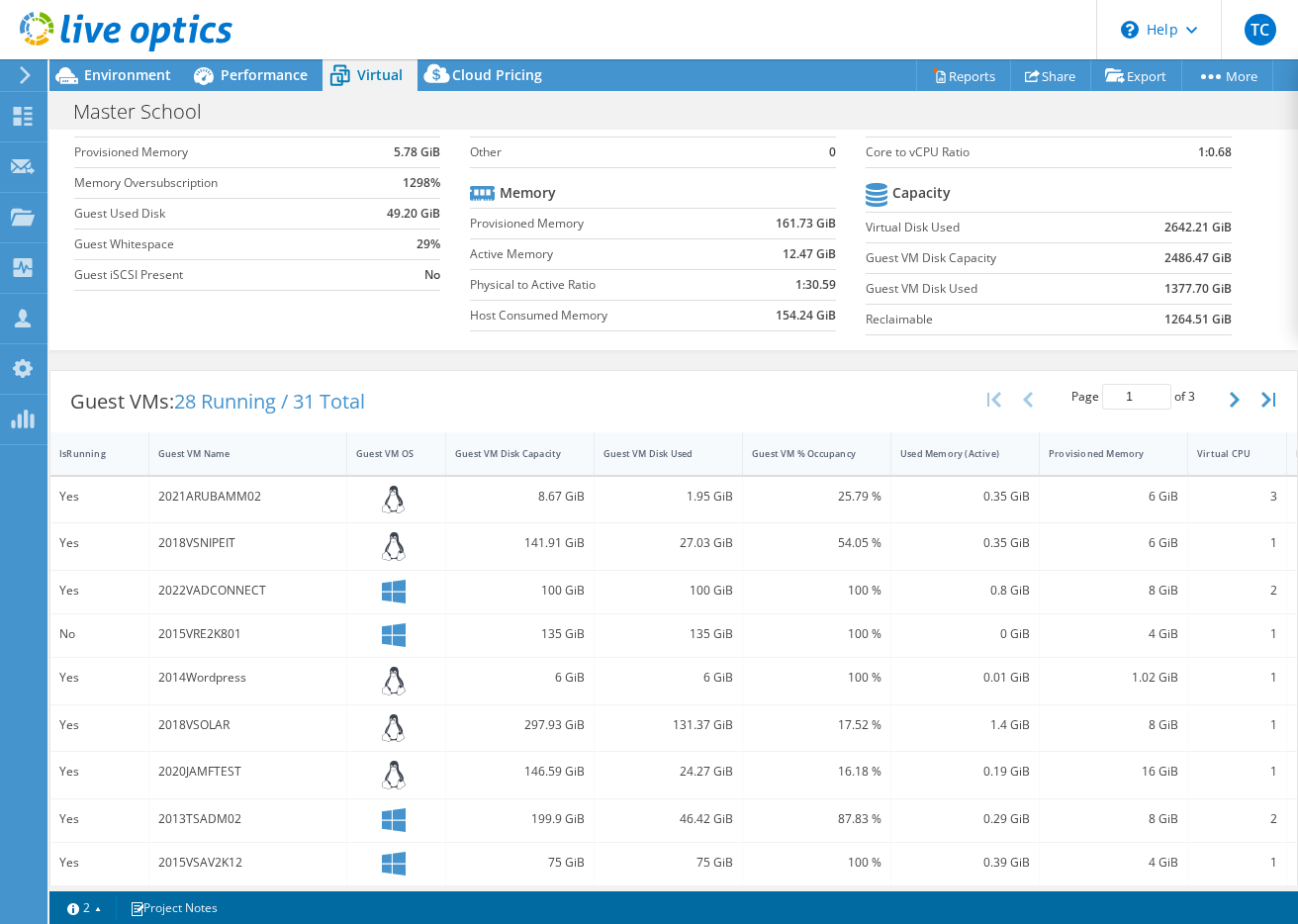 scroll, scrollTop: 315, scrollLeft: 0, axis: vertical 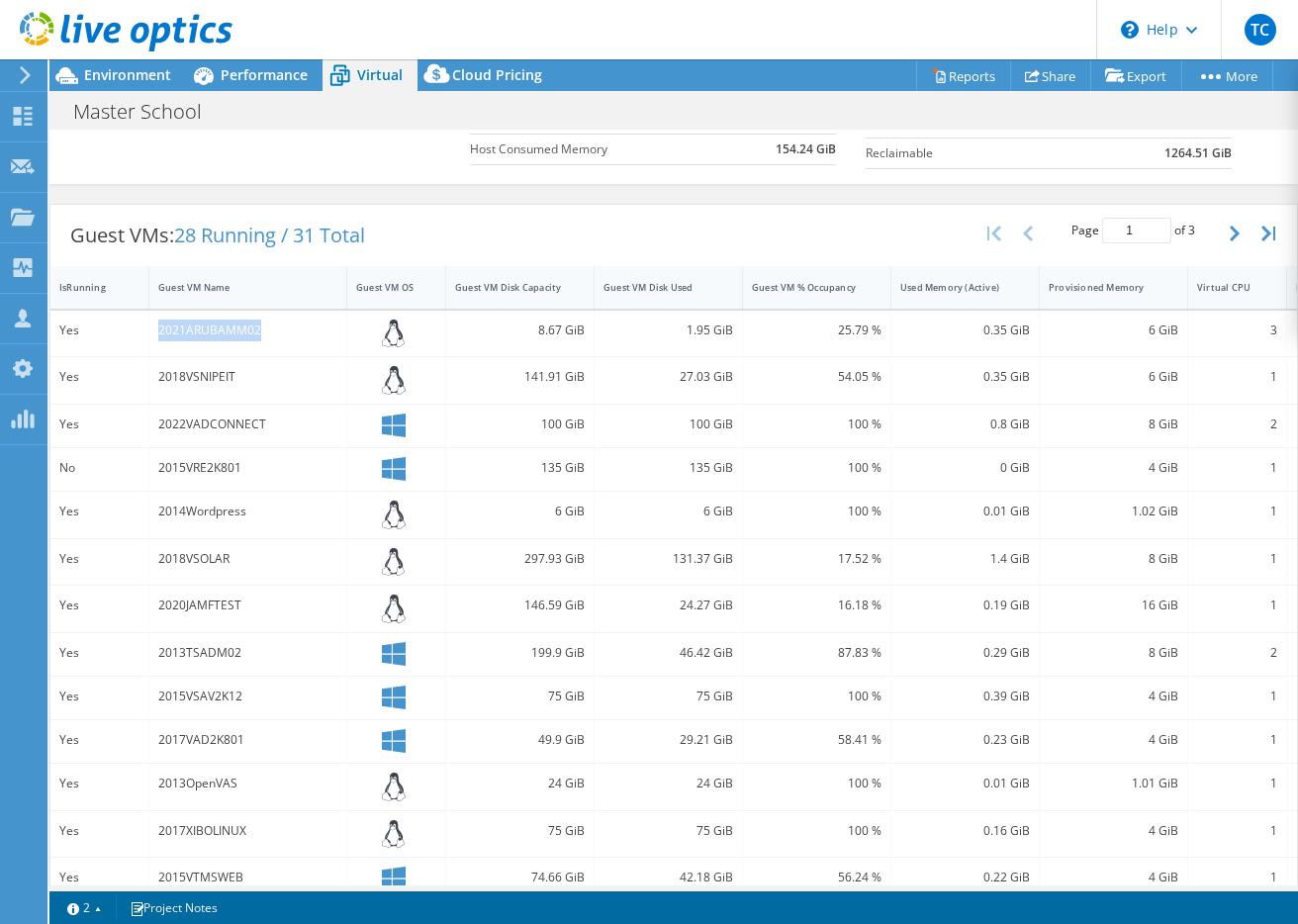 drag, startPoint x: 290, startPoint y: 334, endPoint x: 153, endPoint y: 328, distance: 137.13132 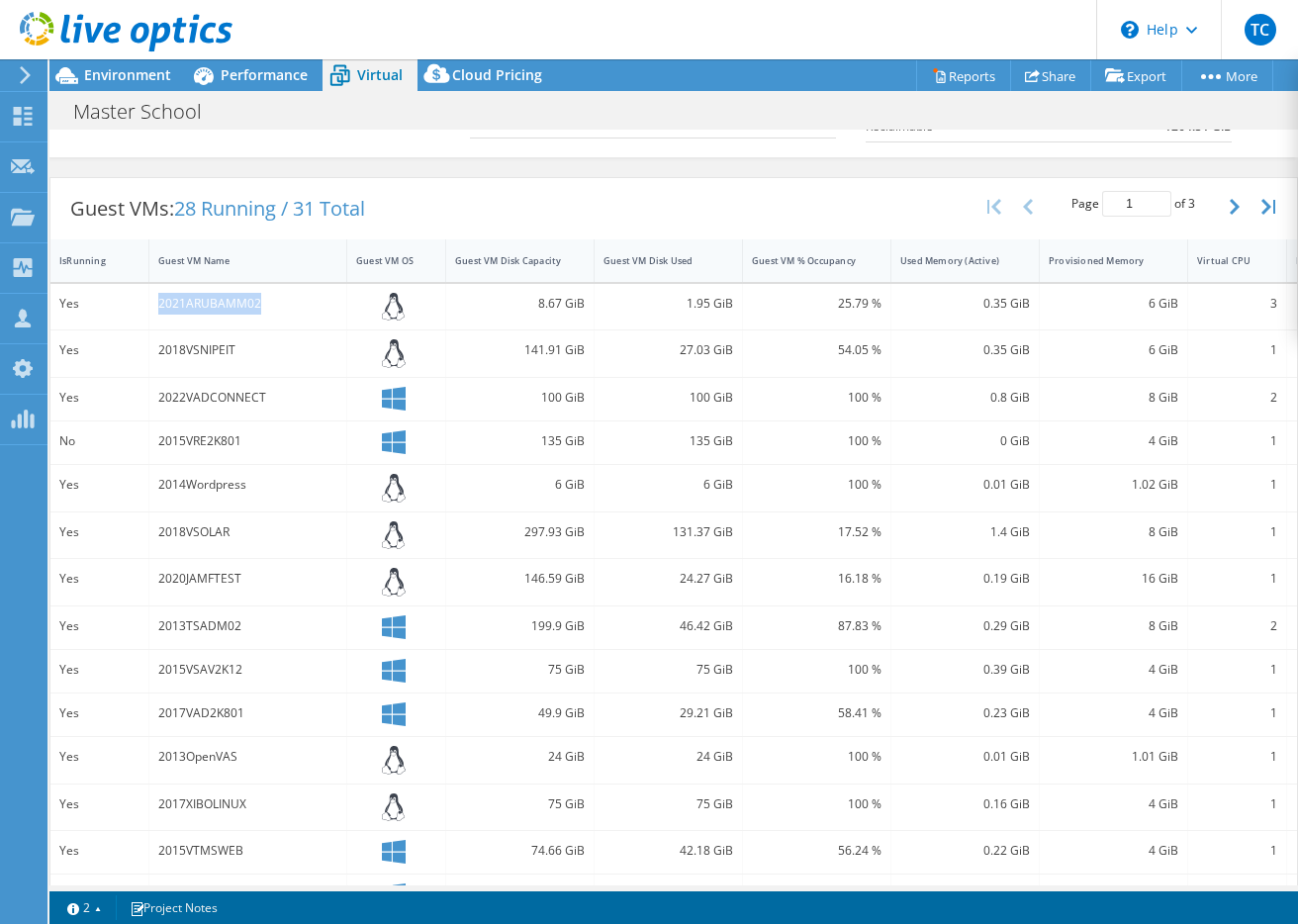 scroll, scrollTop: 214, scrollLeft: 0, axis: vertical 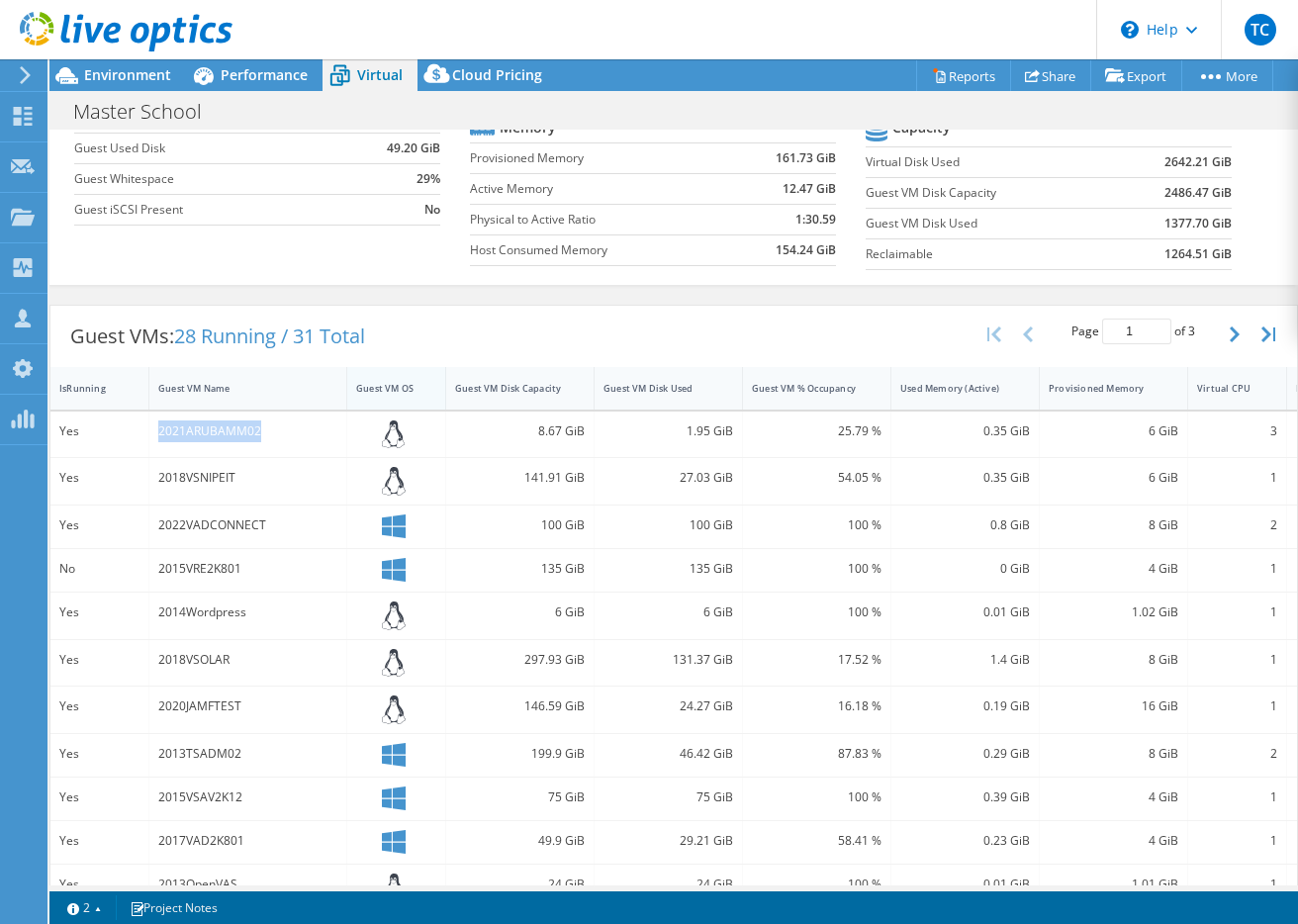 click on "Guest VM OS" at bounding box center (384, 388) 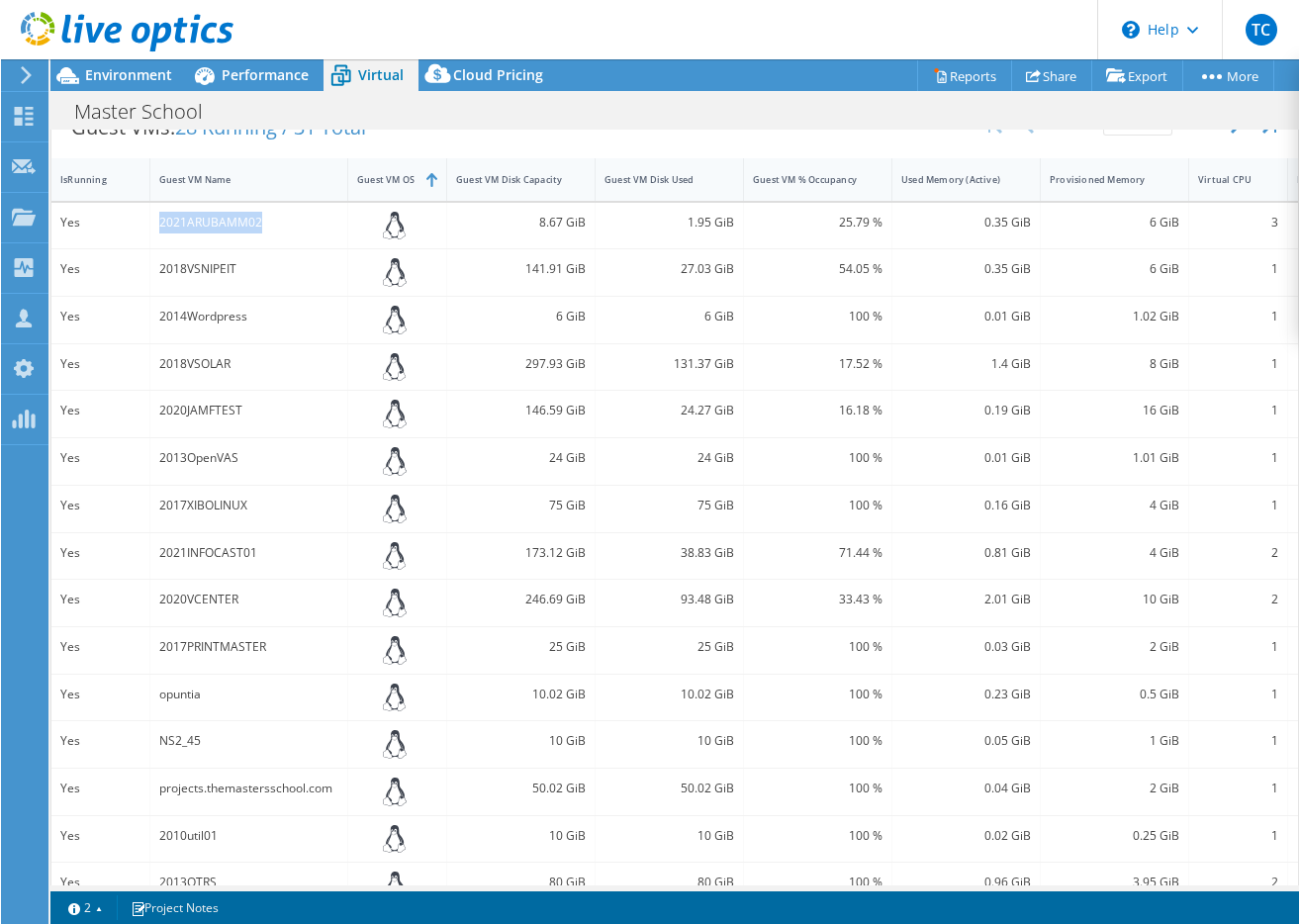 scroll, scrollTop: 472, scrollLeft: 0, axis: vertical 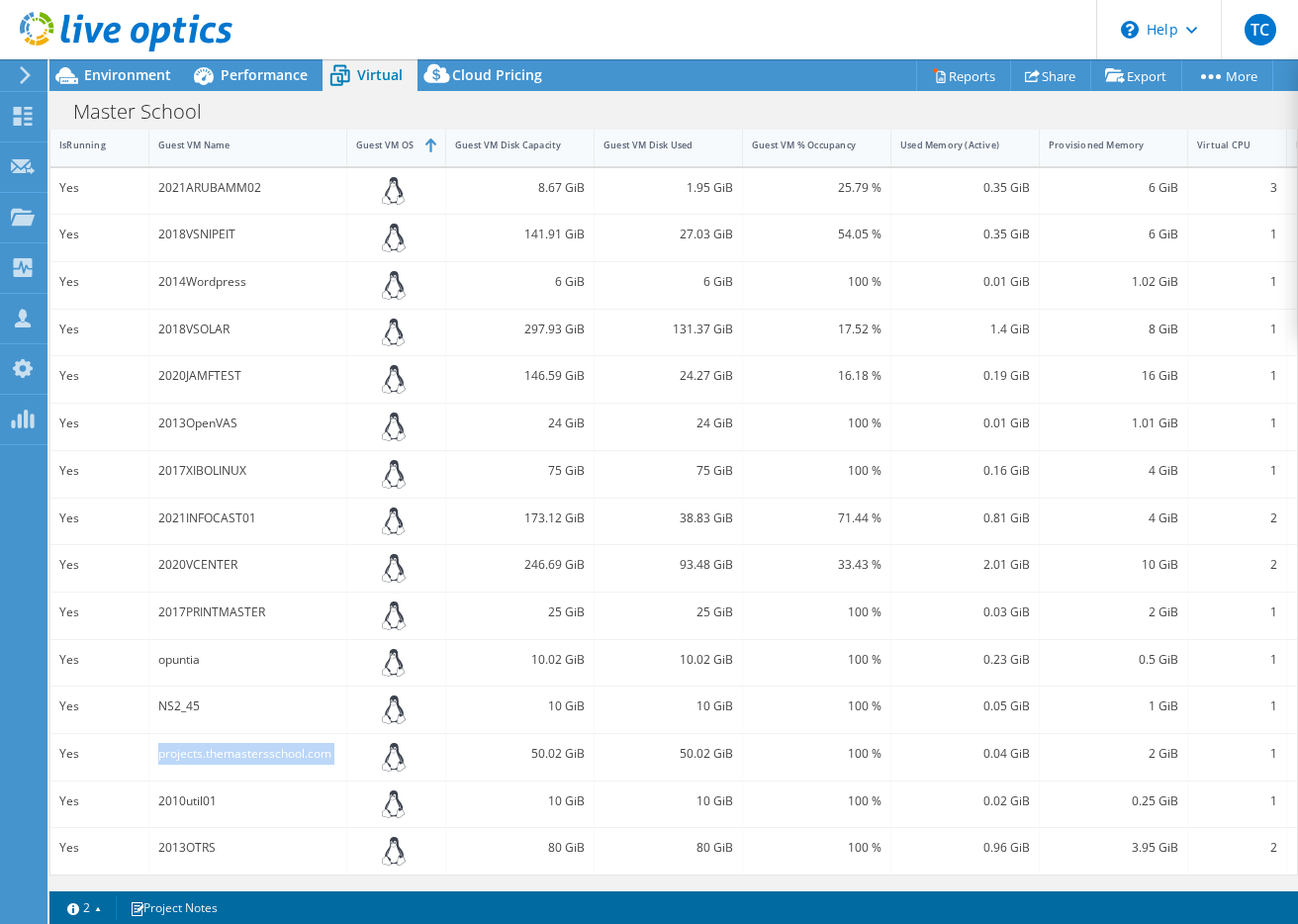 drag, startPoint x: 308, startPoint y: 739, endPoint x: 116, endPoint y: 740, distance: 192.0026 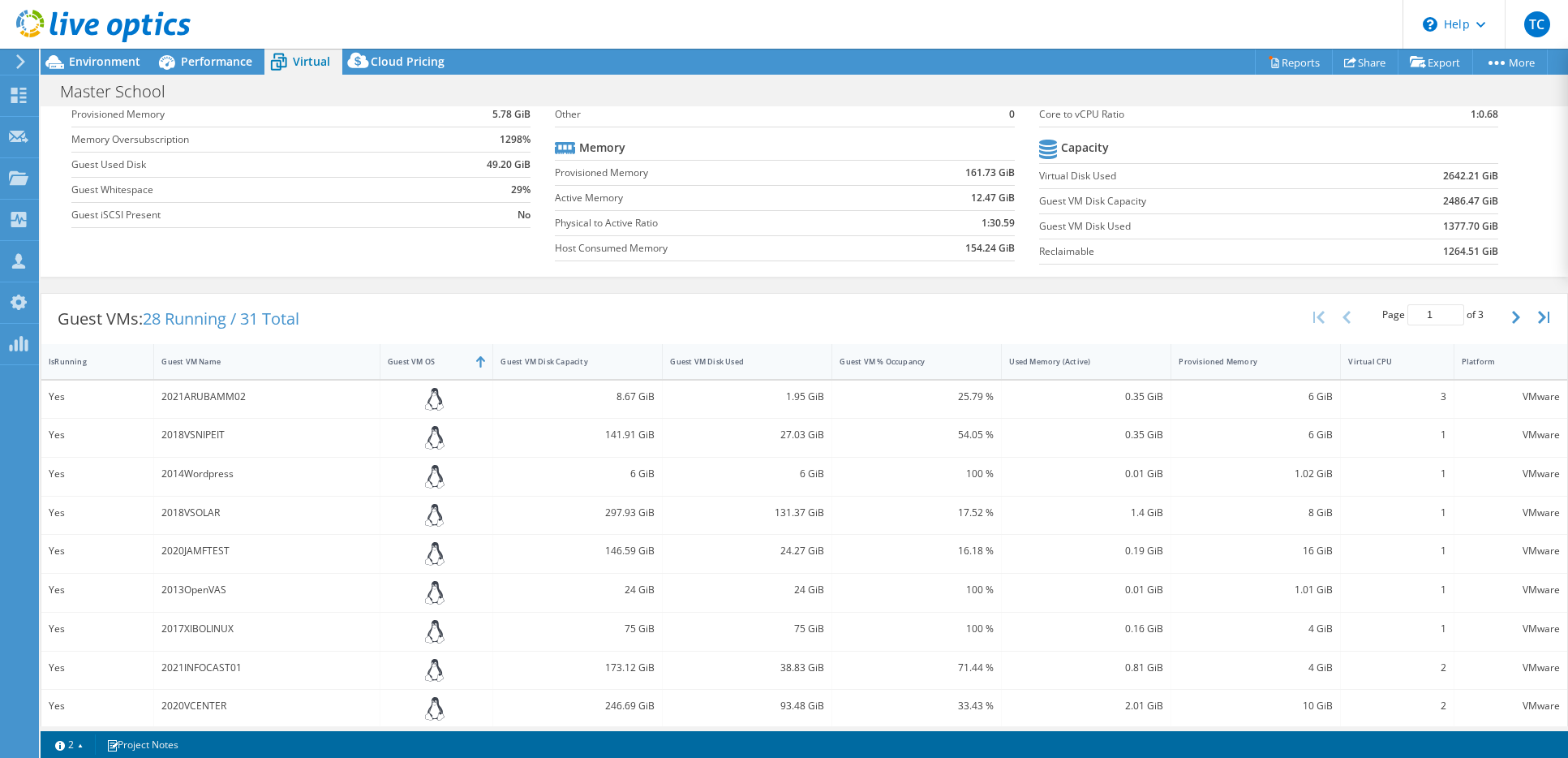 scroll, scrollTop: 122, scrollLeft: 0, axis: vertical 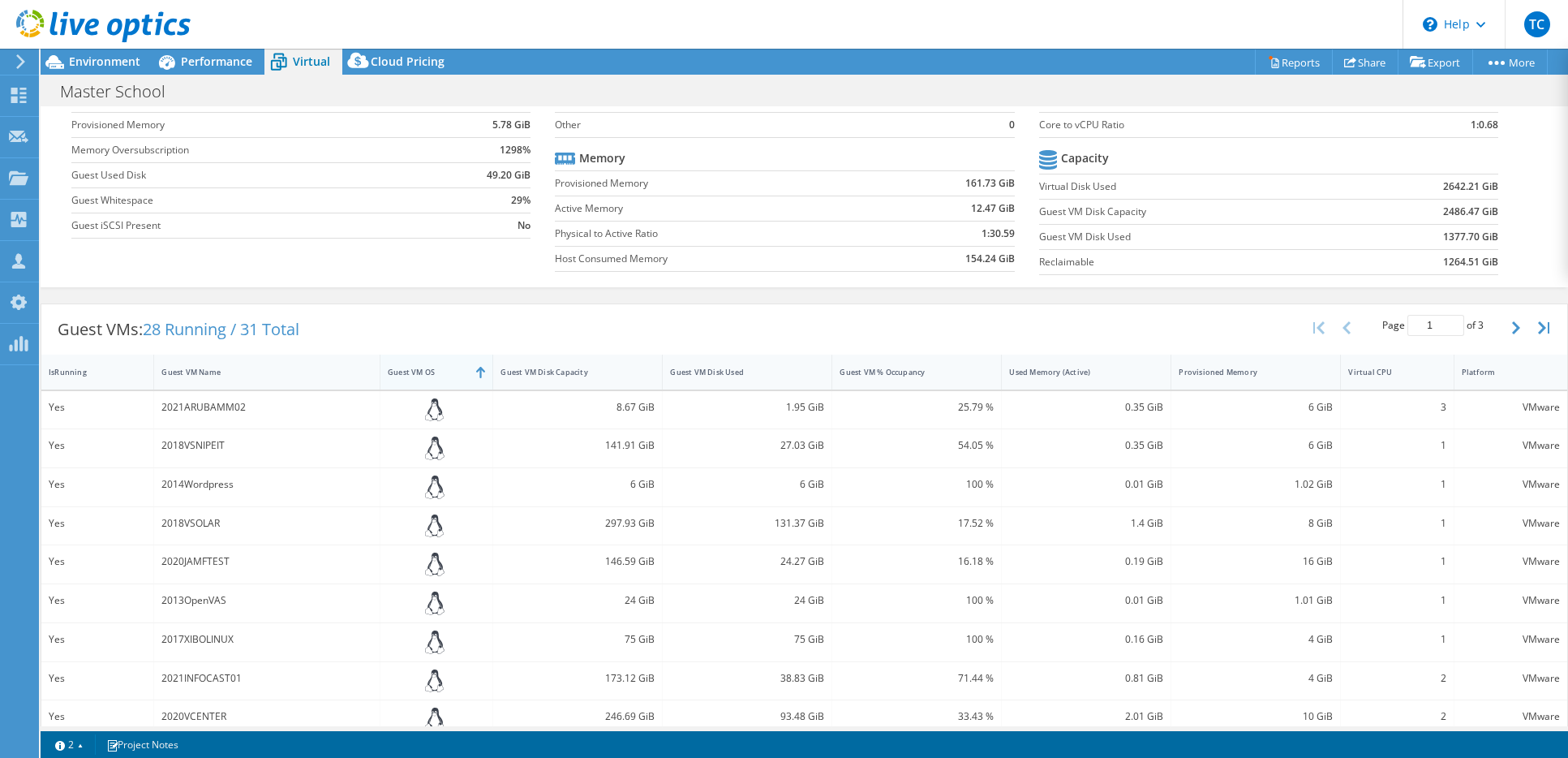 click on "Guest VM OS" at bounding box center (427, 372) 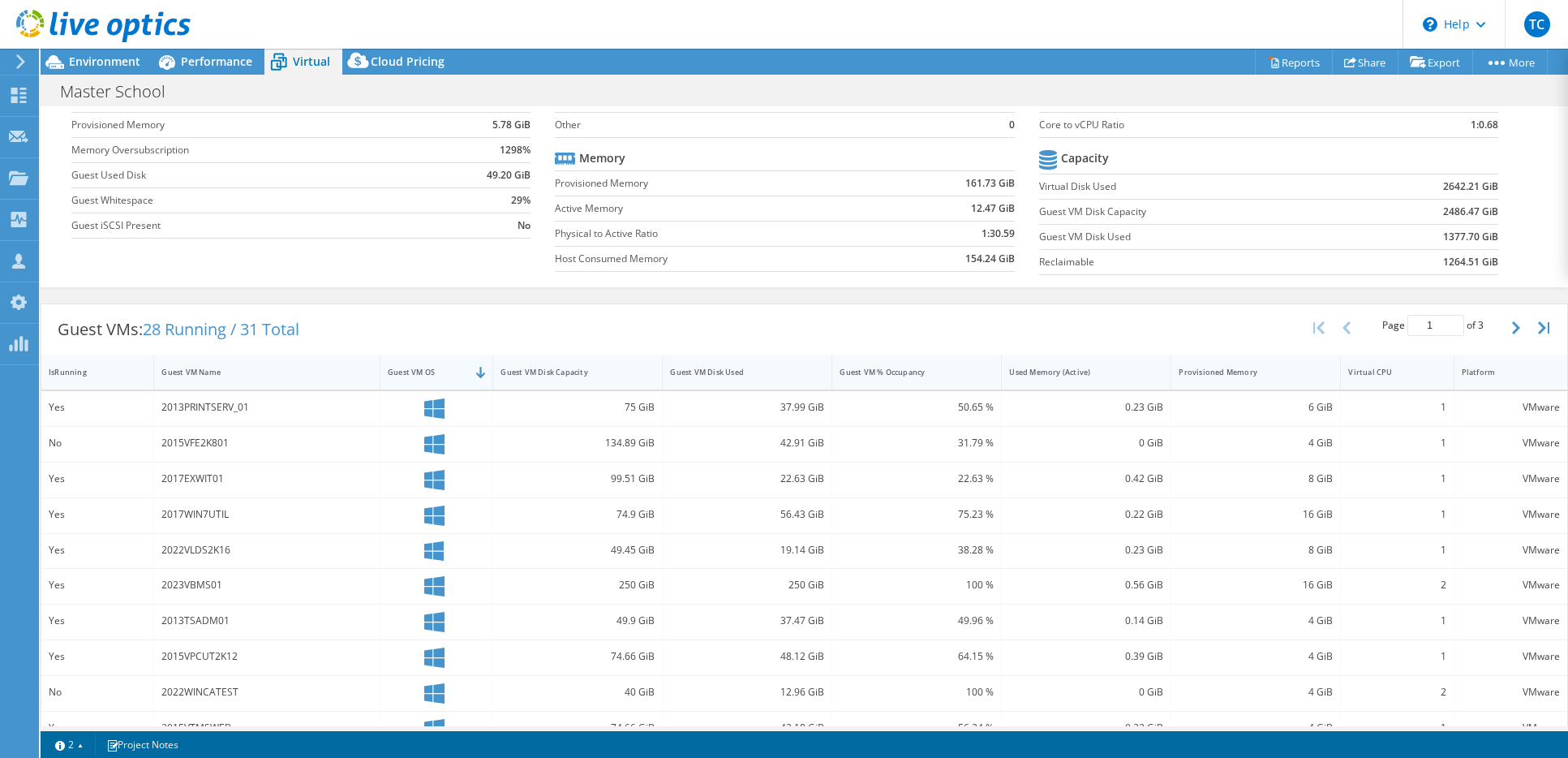 click on "Guest VM OS" at bounding box center (427, 372) 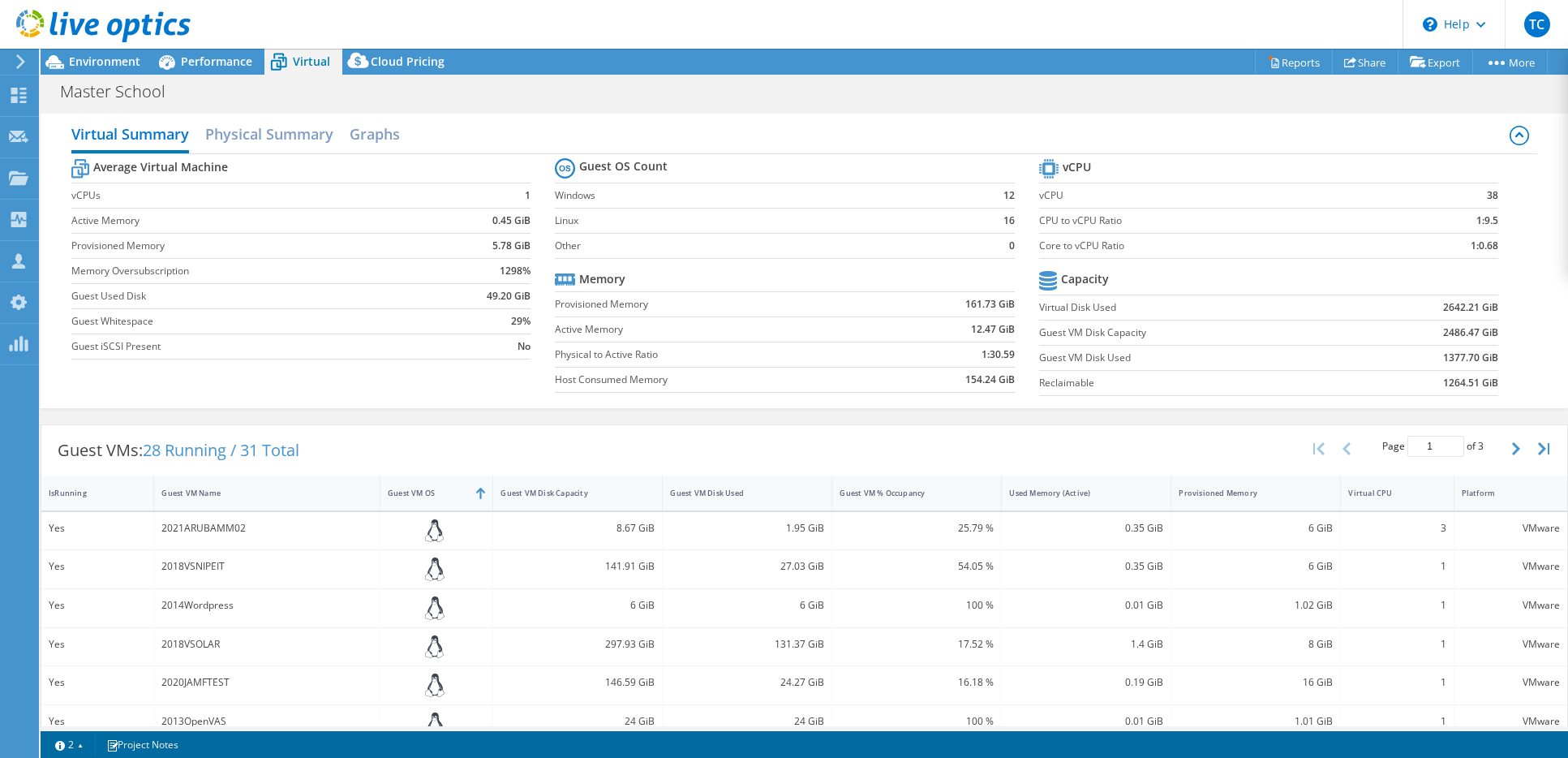 scroll, scrollTop: 0, scrollLeft: 0, axis: both 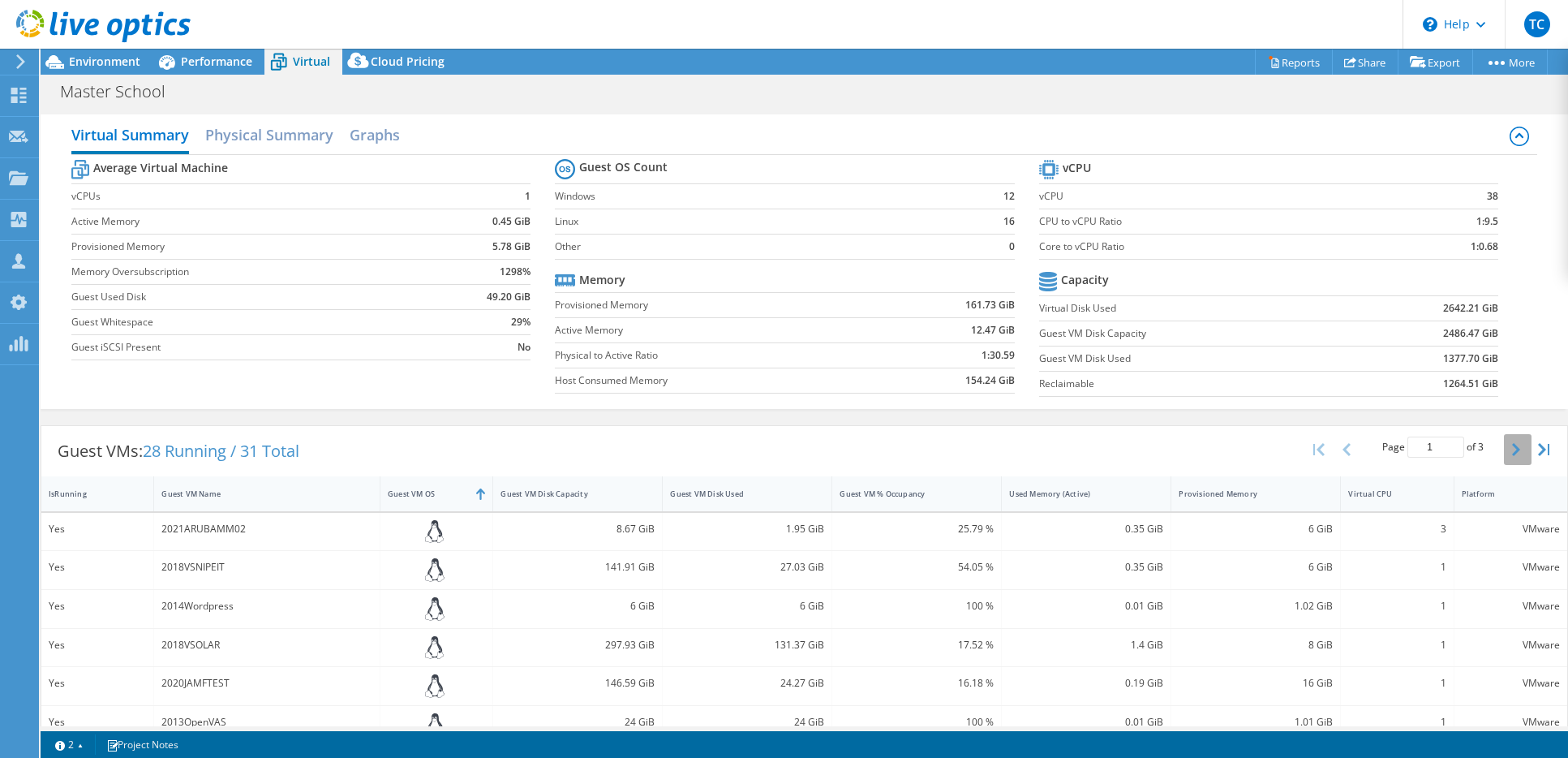 click 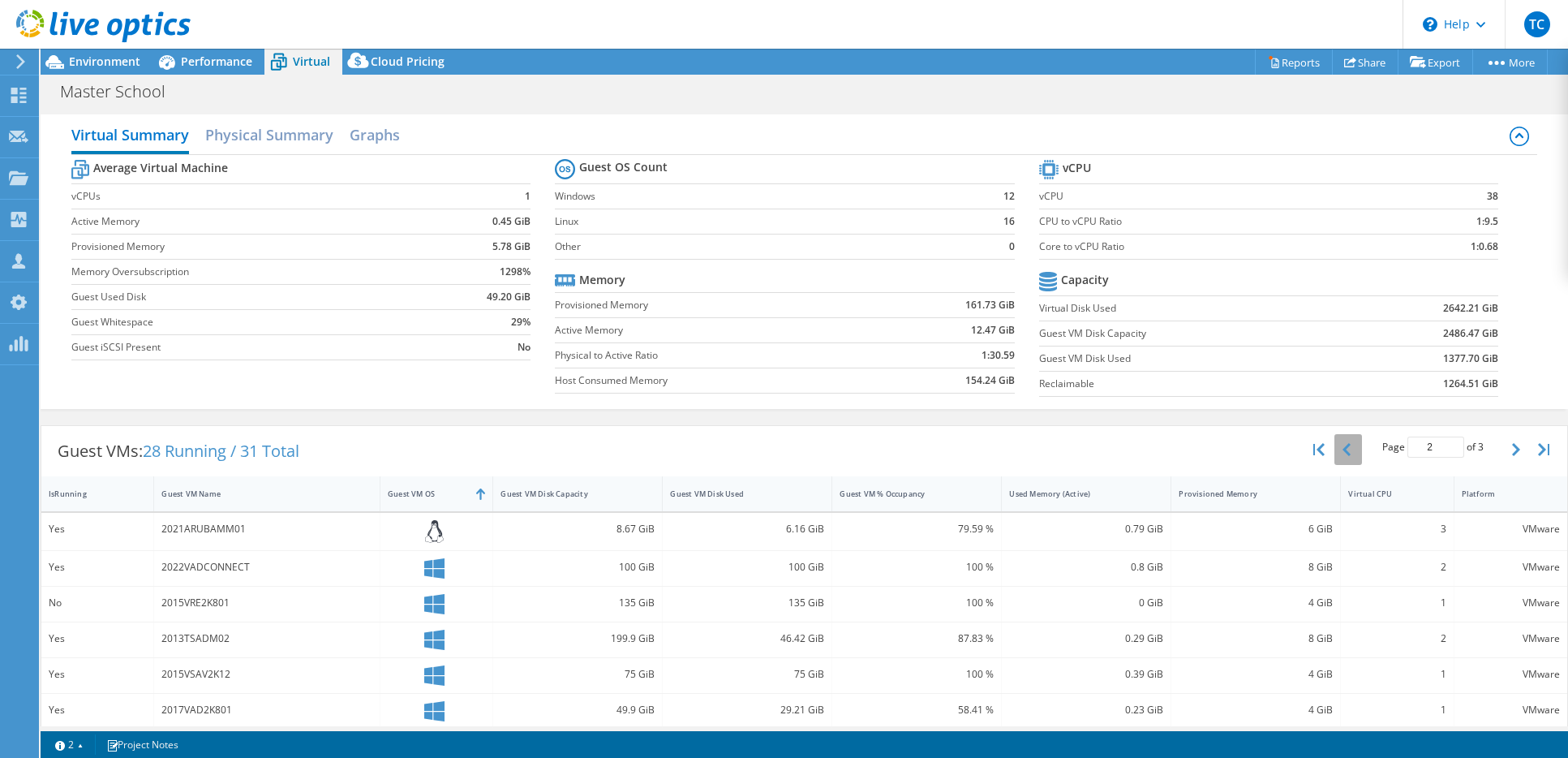 click at bounding box center [1348, 450] 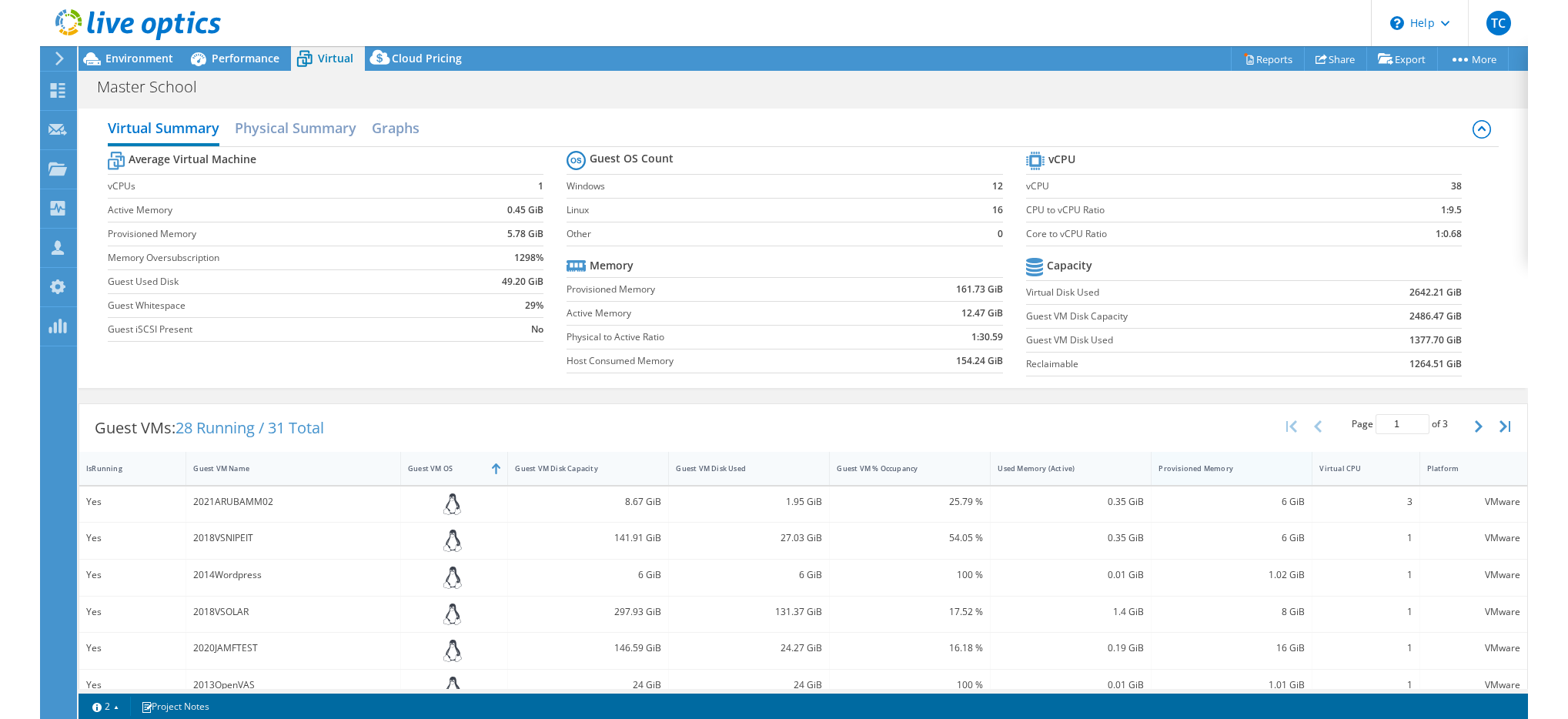 scroll, scrollTop: 3, scrollLeft: 0, axis: vertical 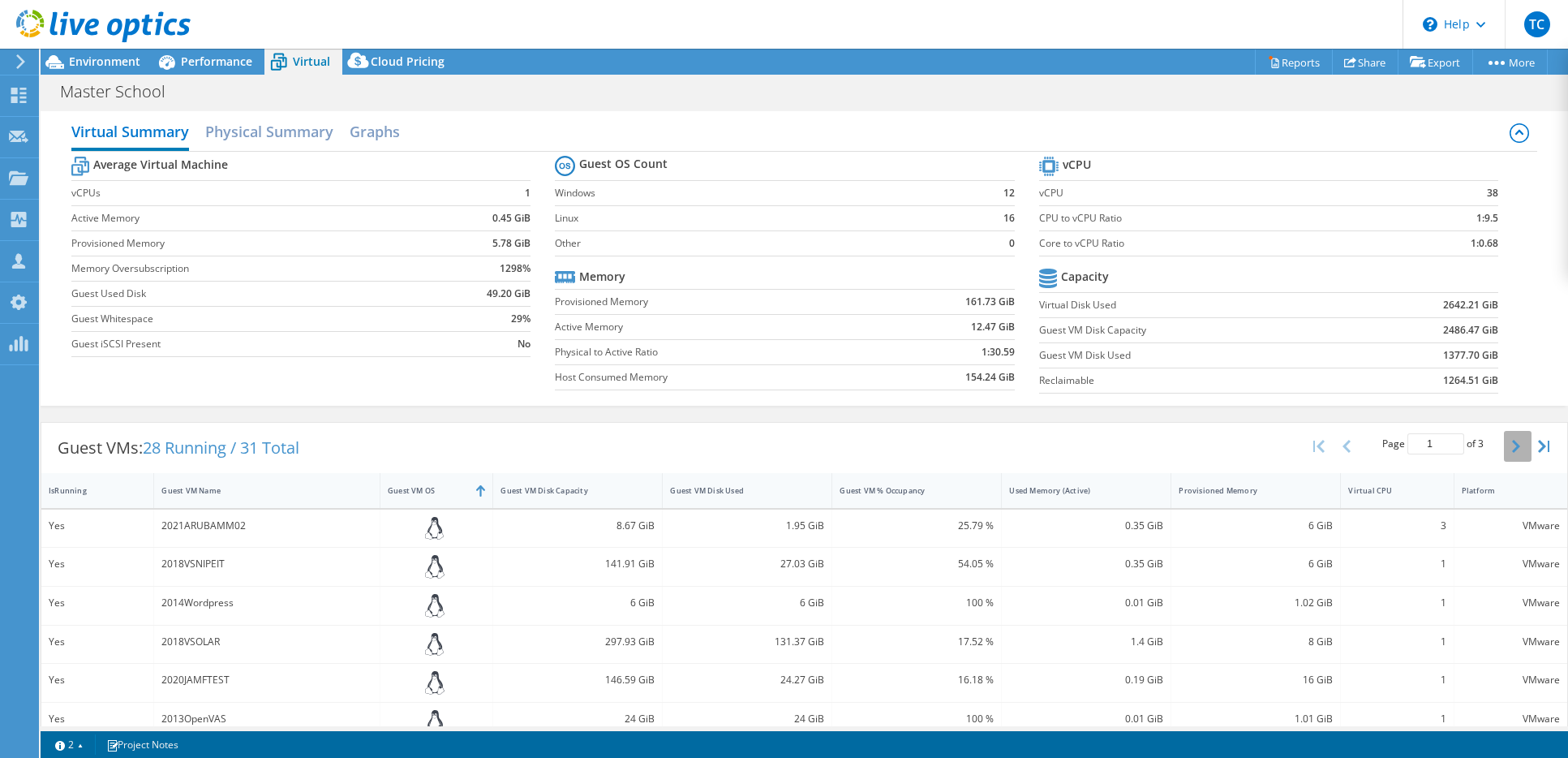 click at bounding box center [1518, 446] 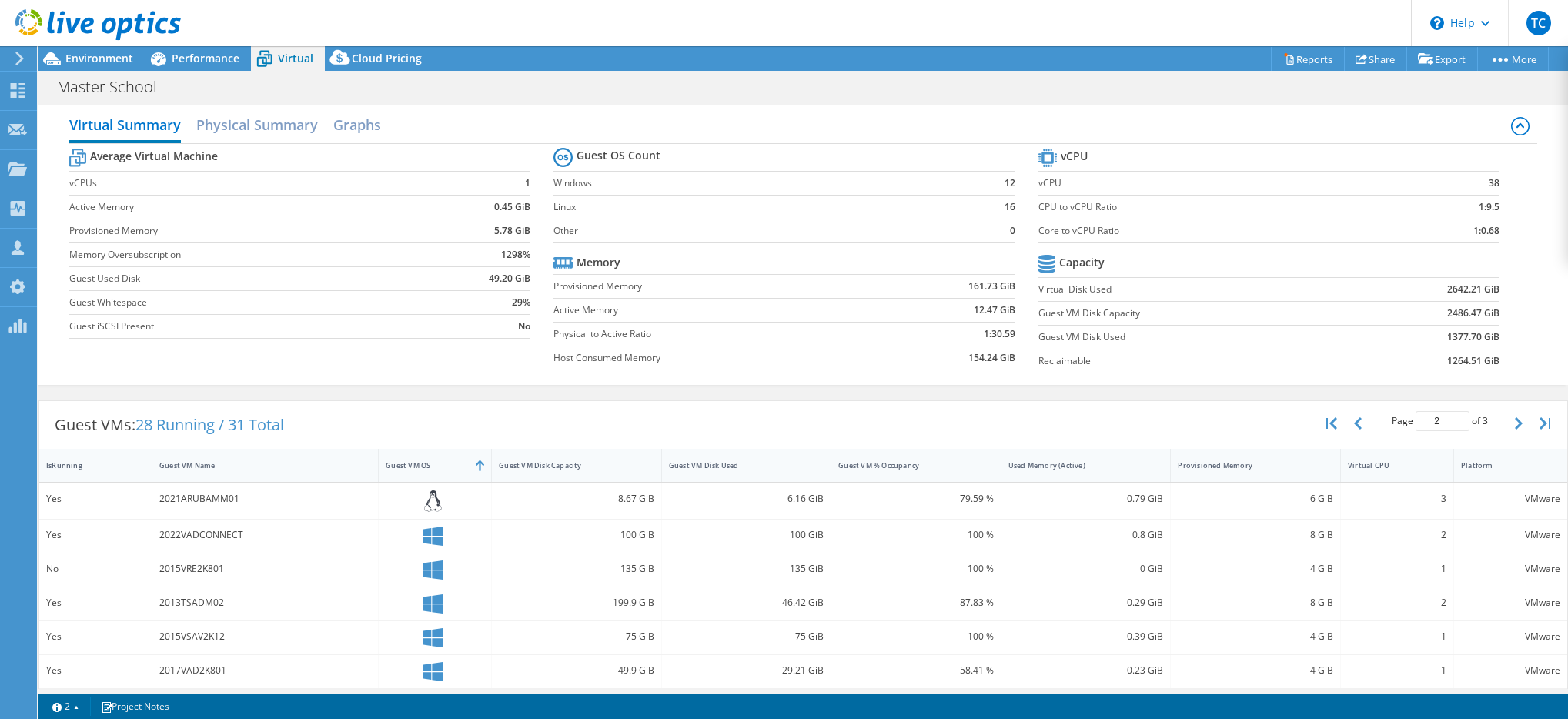 scroll, scrollTop: 6, scrollLeft: 0, axis: vertical 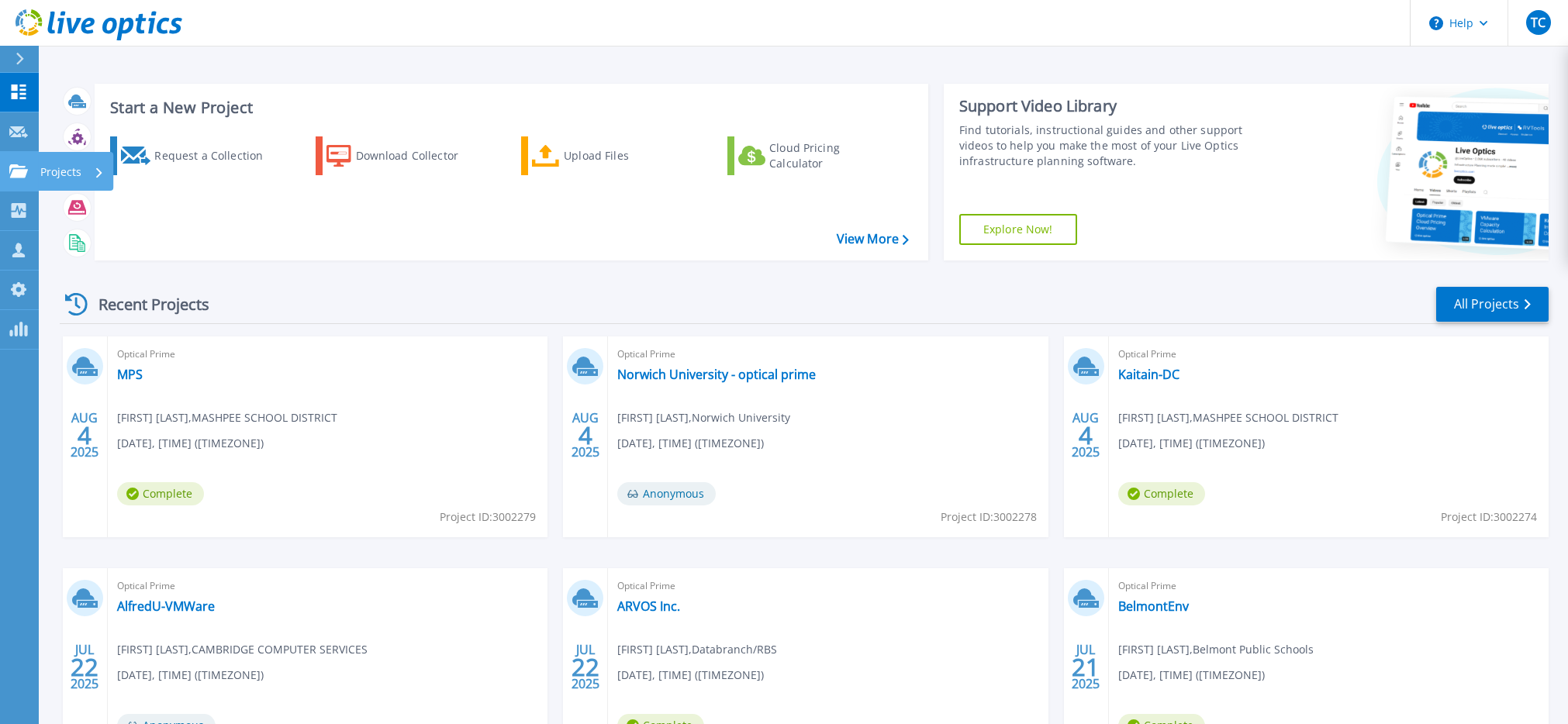 click on "Projects" at bounding box center (60, 172) 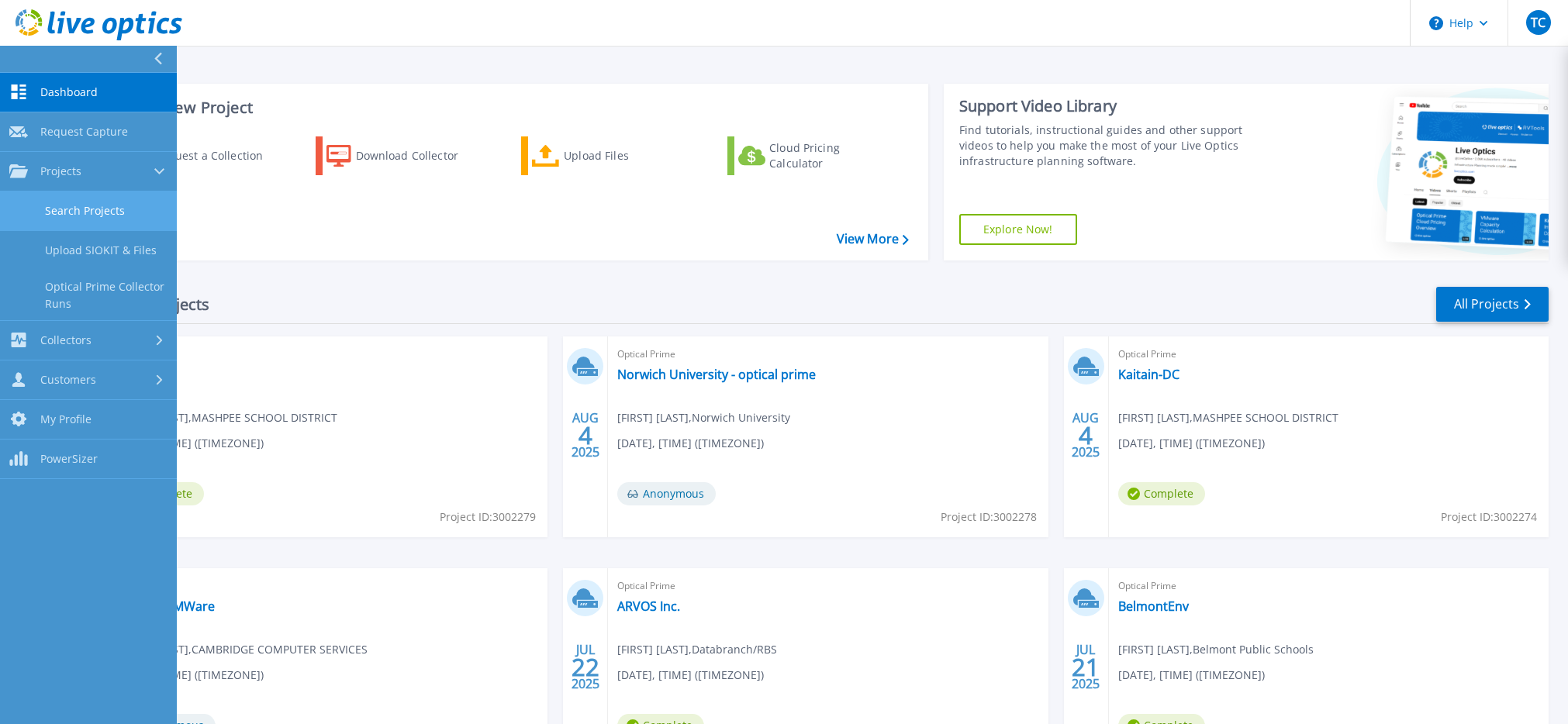click on "Search Projects" at bounding box center [88, 211] 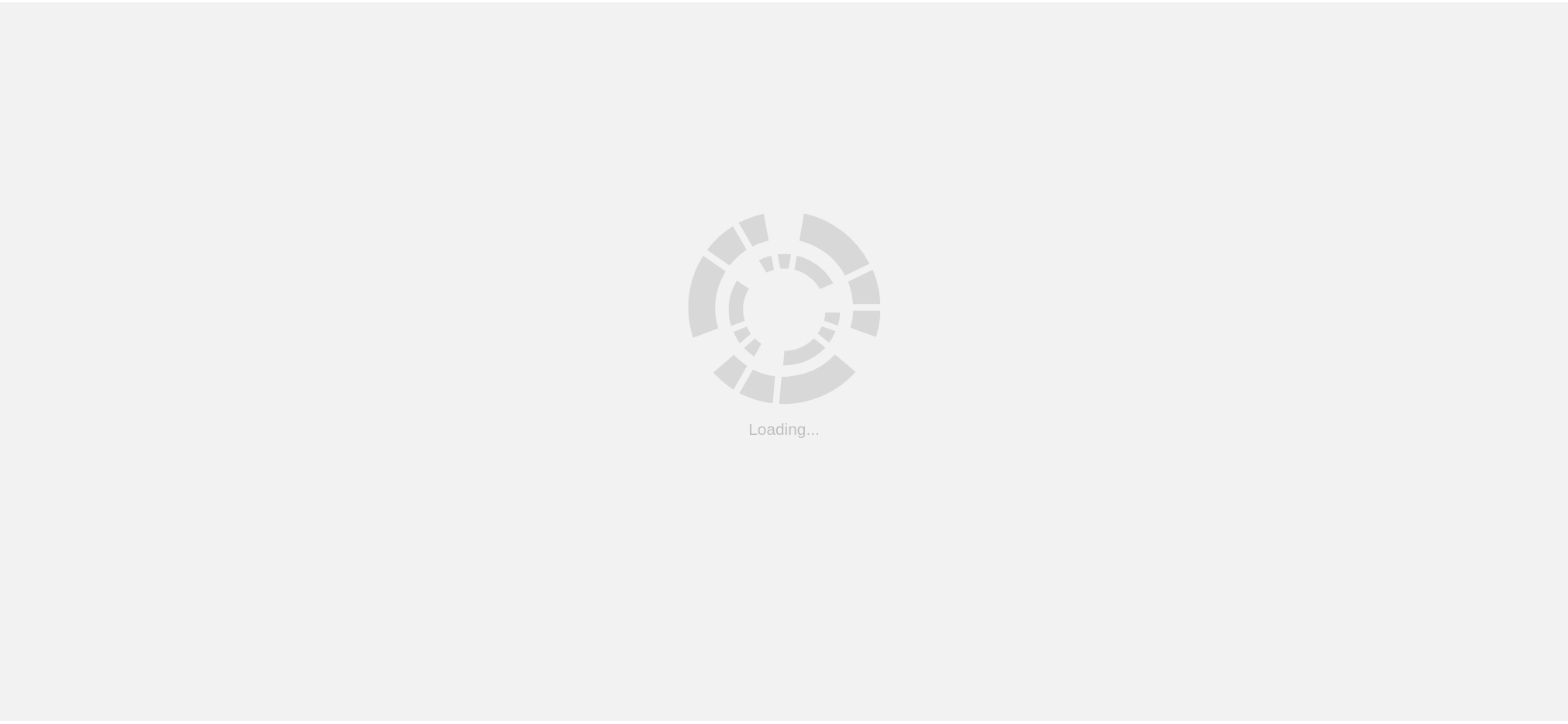 scroll, scrollTop: 0, scrollLeft: 0, axis: both 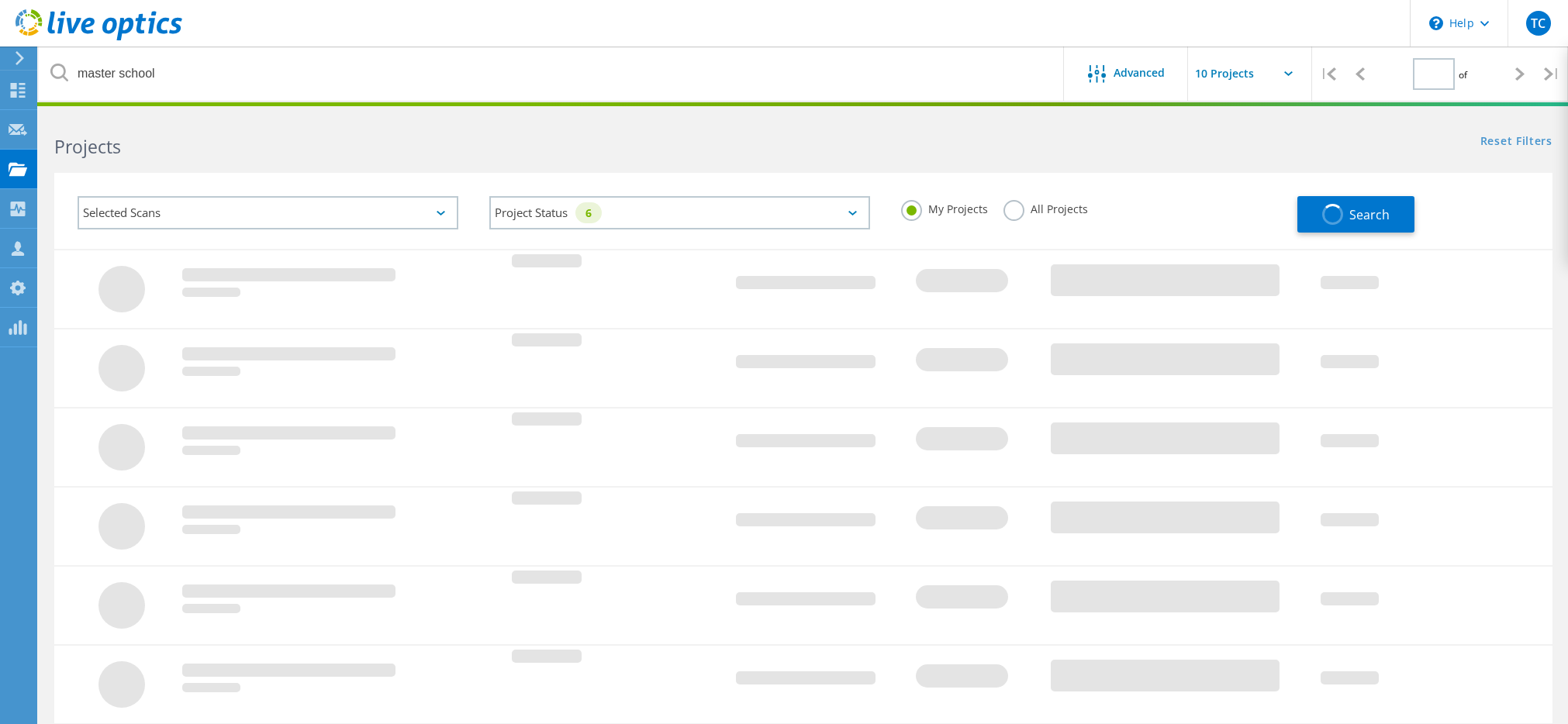 type on "1" 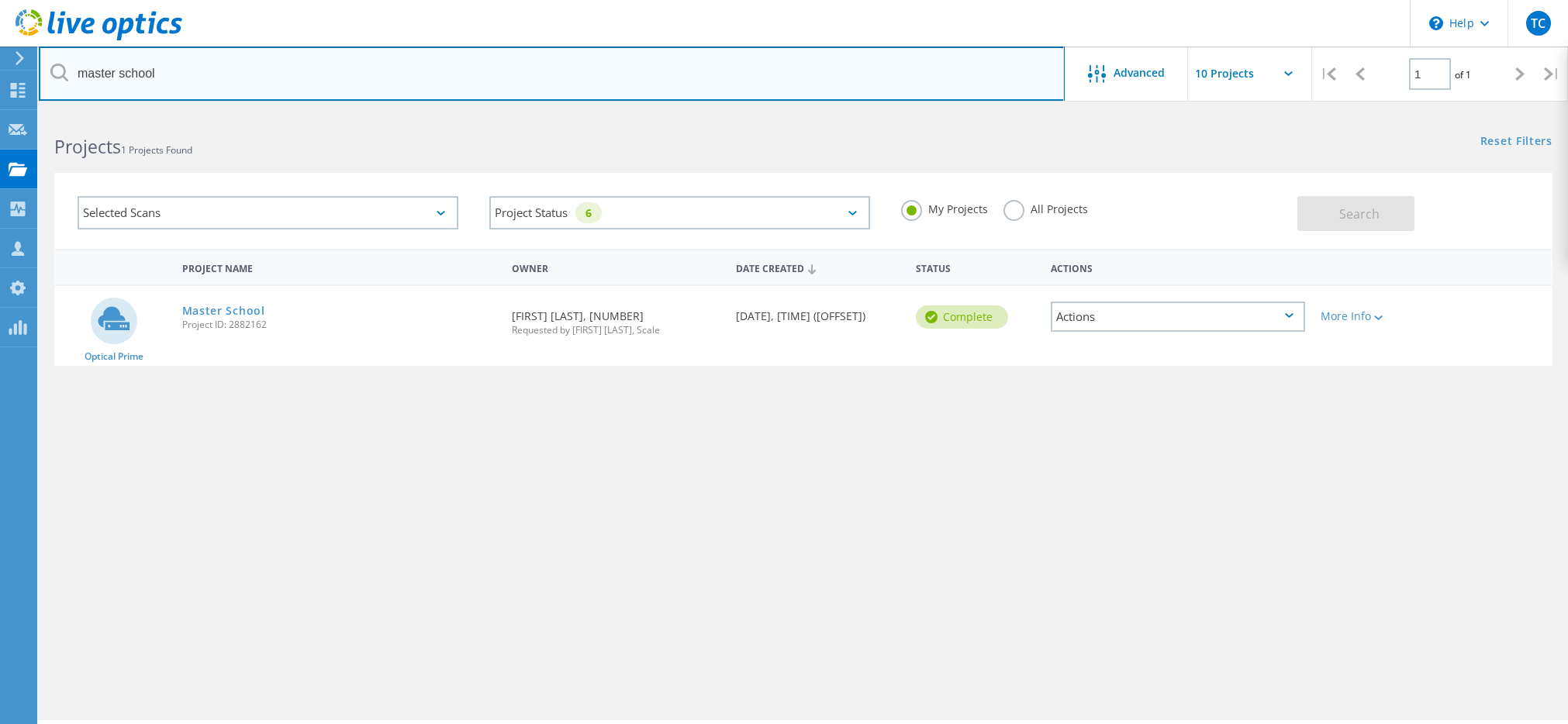 drag, startPoint x: 392, startPoint y: 70, endPoint x: 247, endPoint y: 67, distance: 145.03103 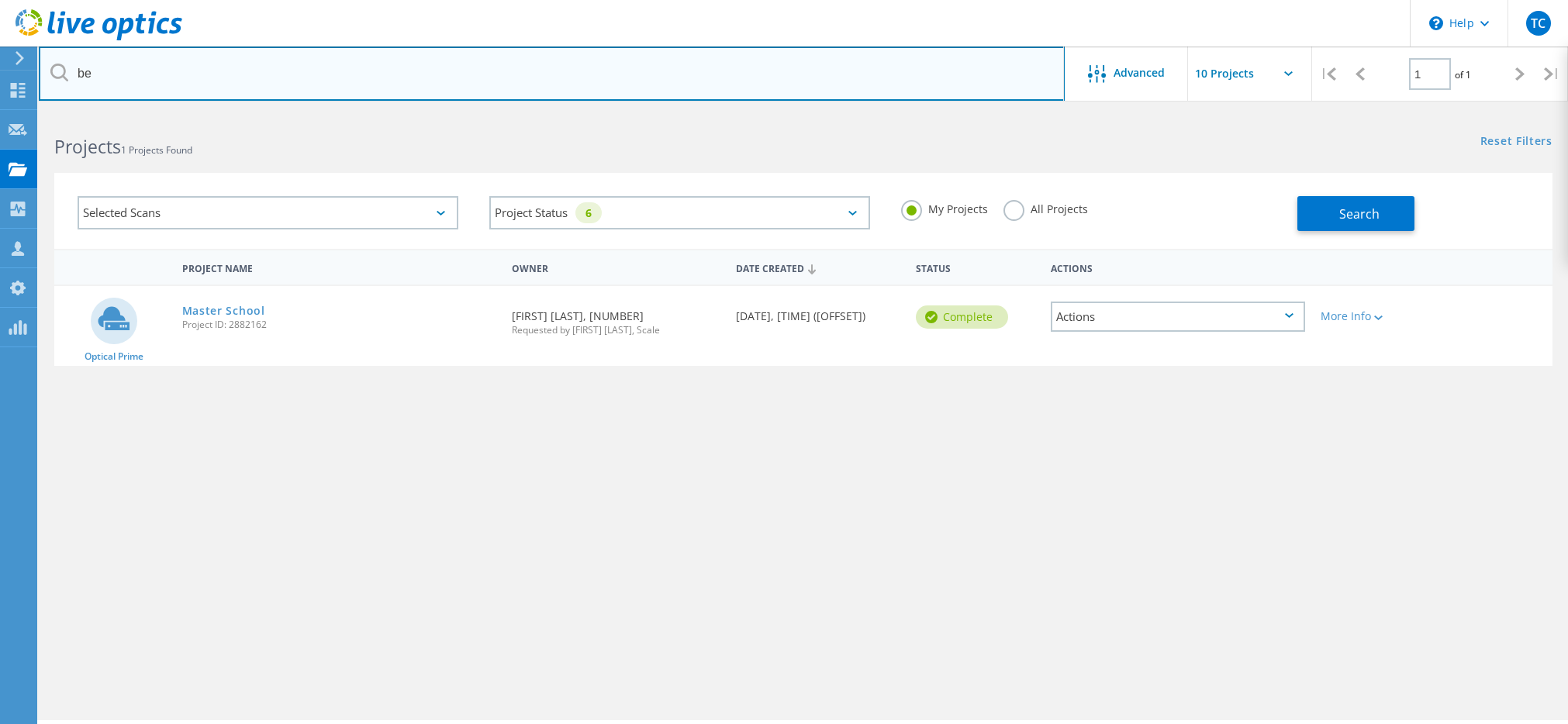 type on "b" 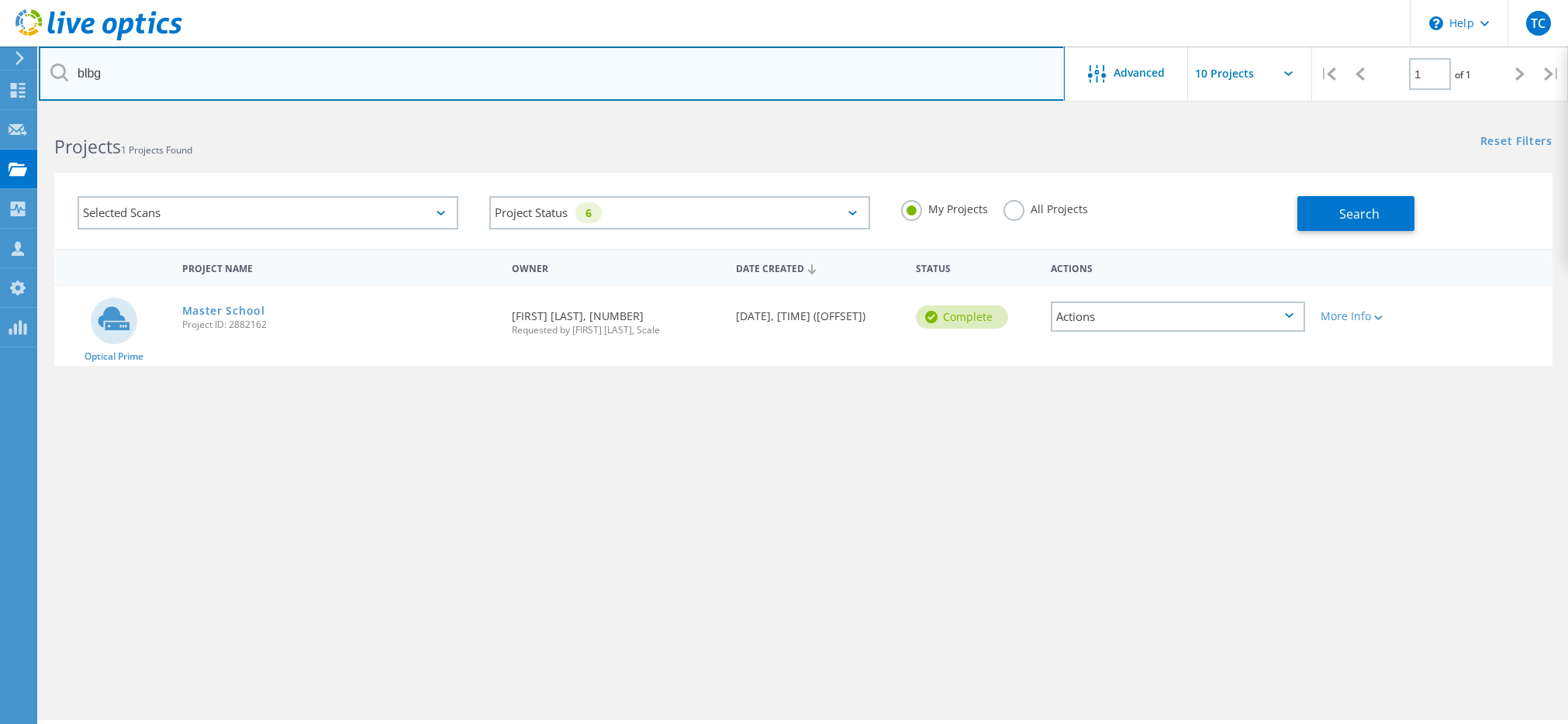 type on "blbg" 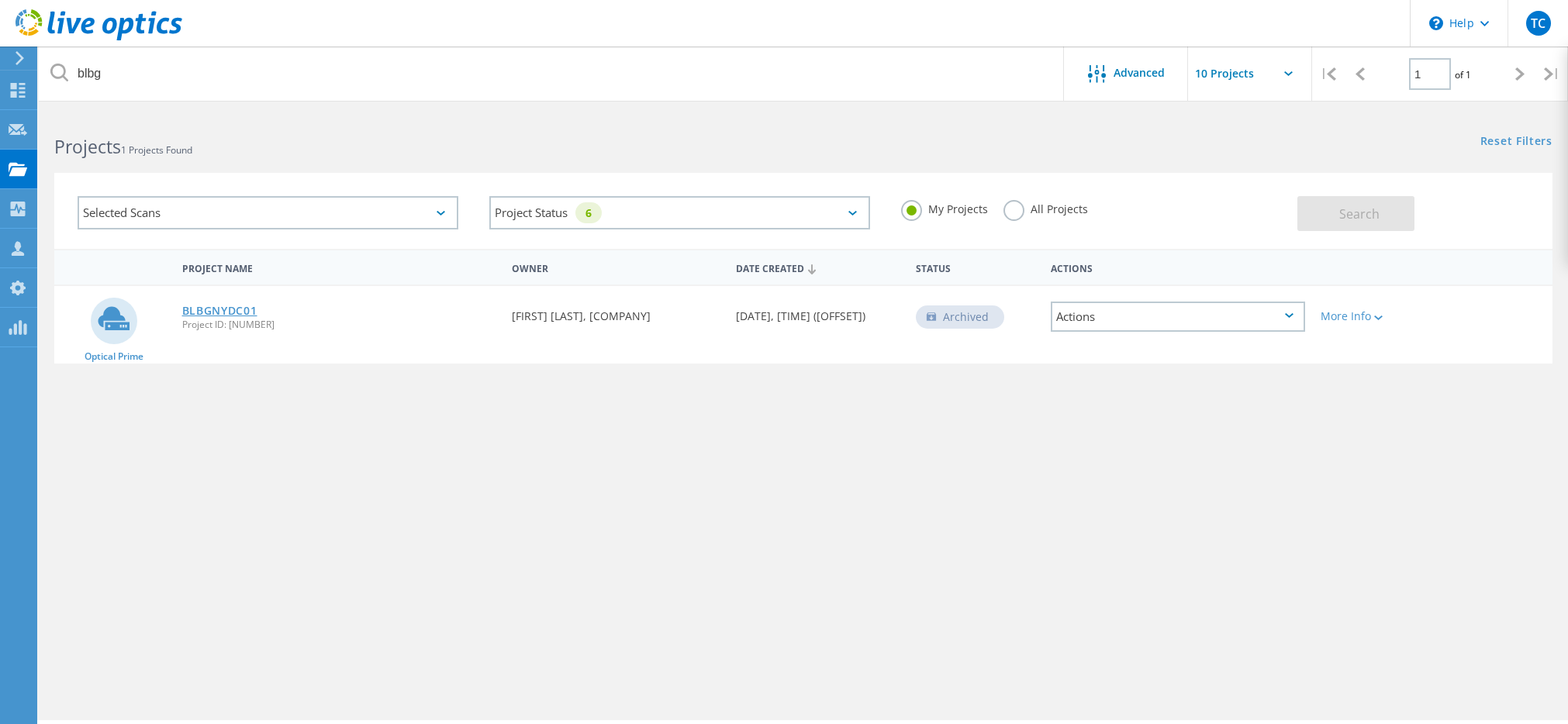 click on "[ALPHANUMERIC]" 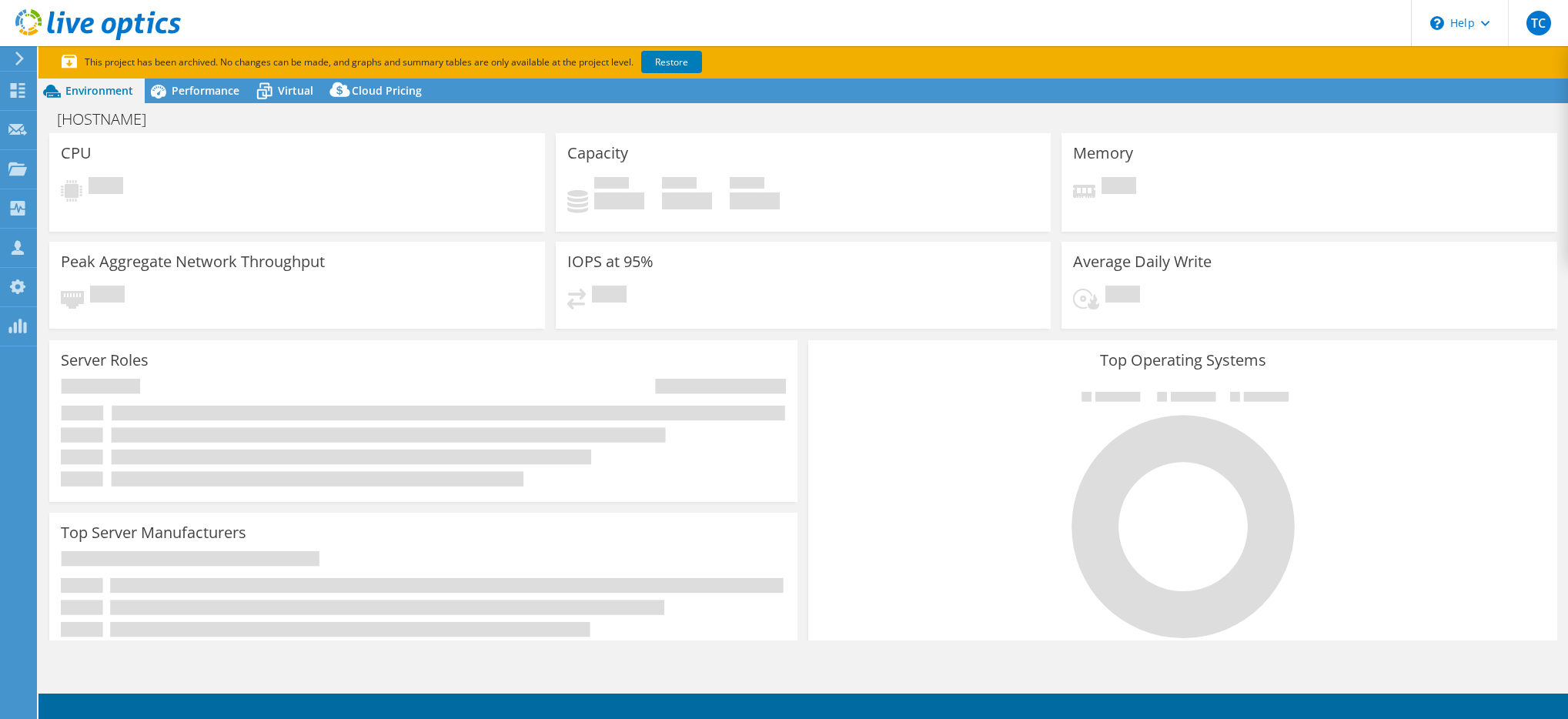 scroll, scrollTop: 0, scrollLeft: 0, axis: both 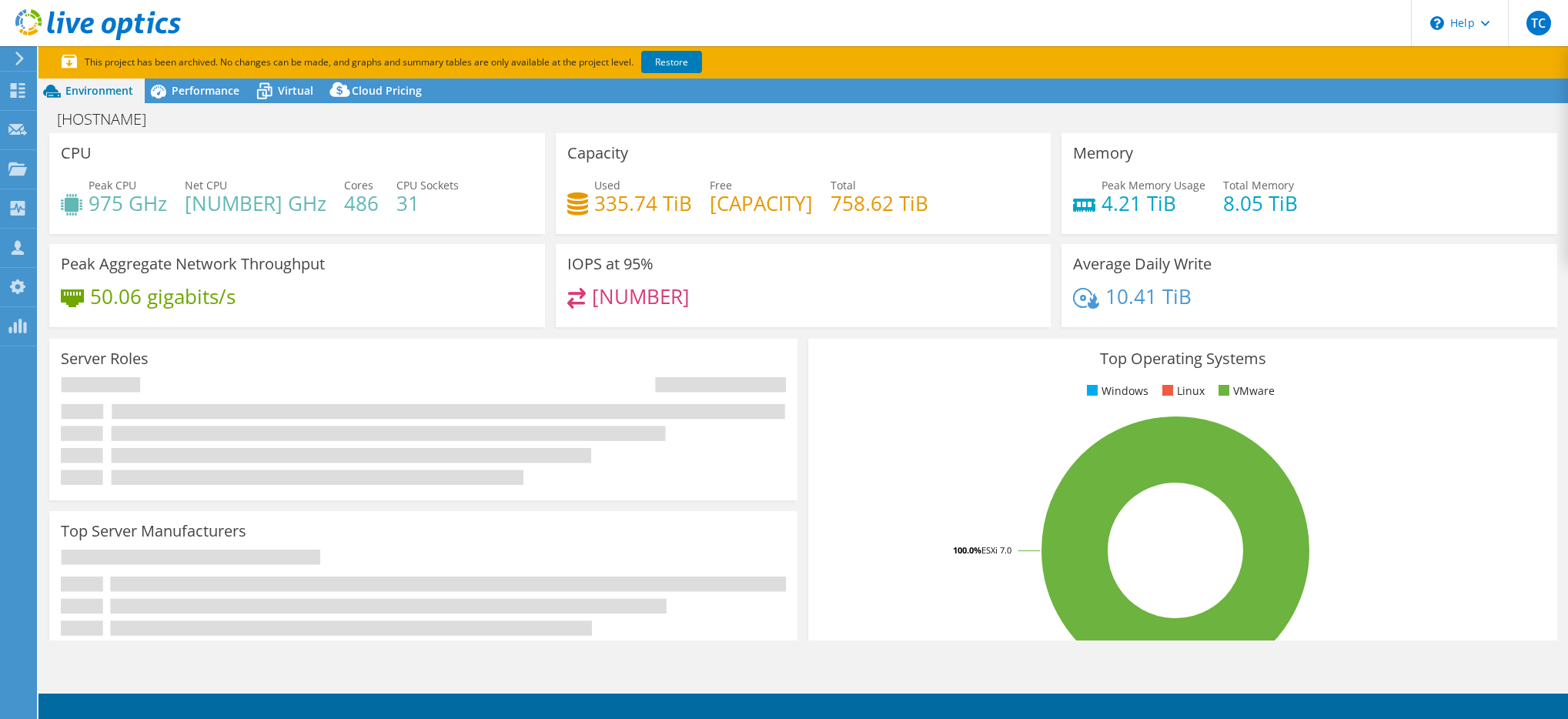 select on "USD" 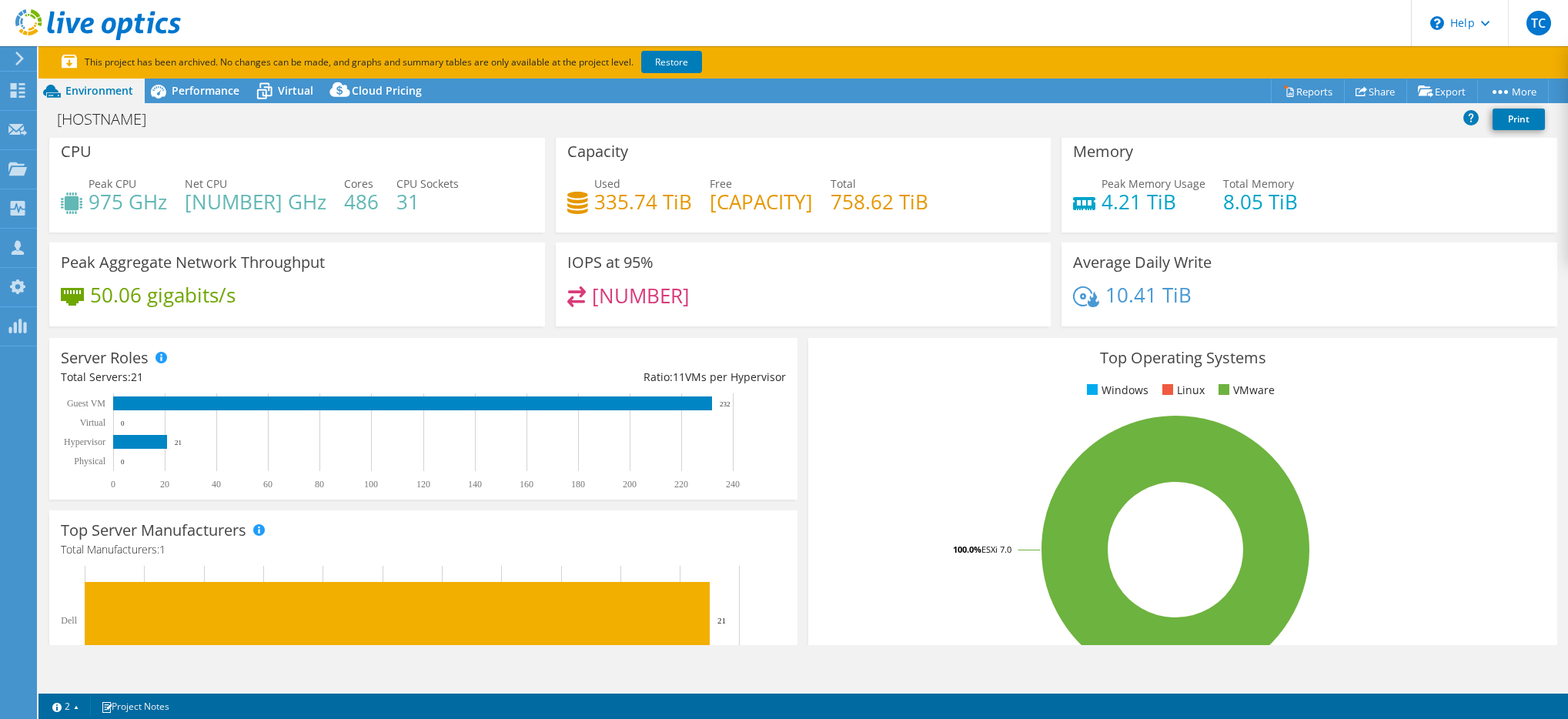 scroll, scrollTop: 0, scrollLeft: 0, axis: both 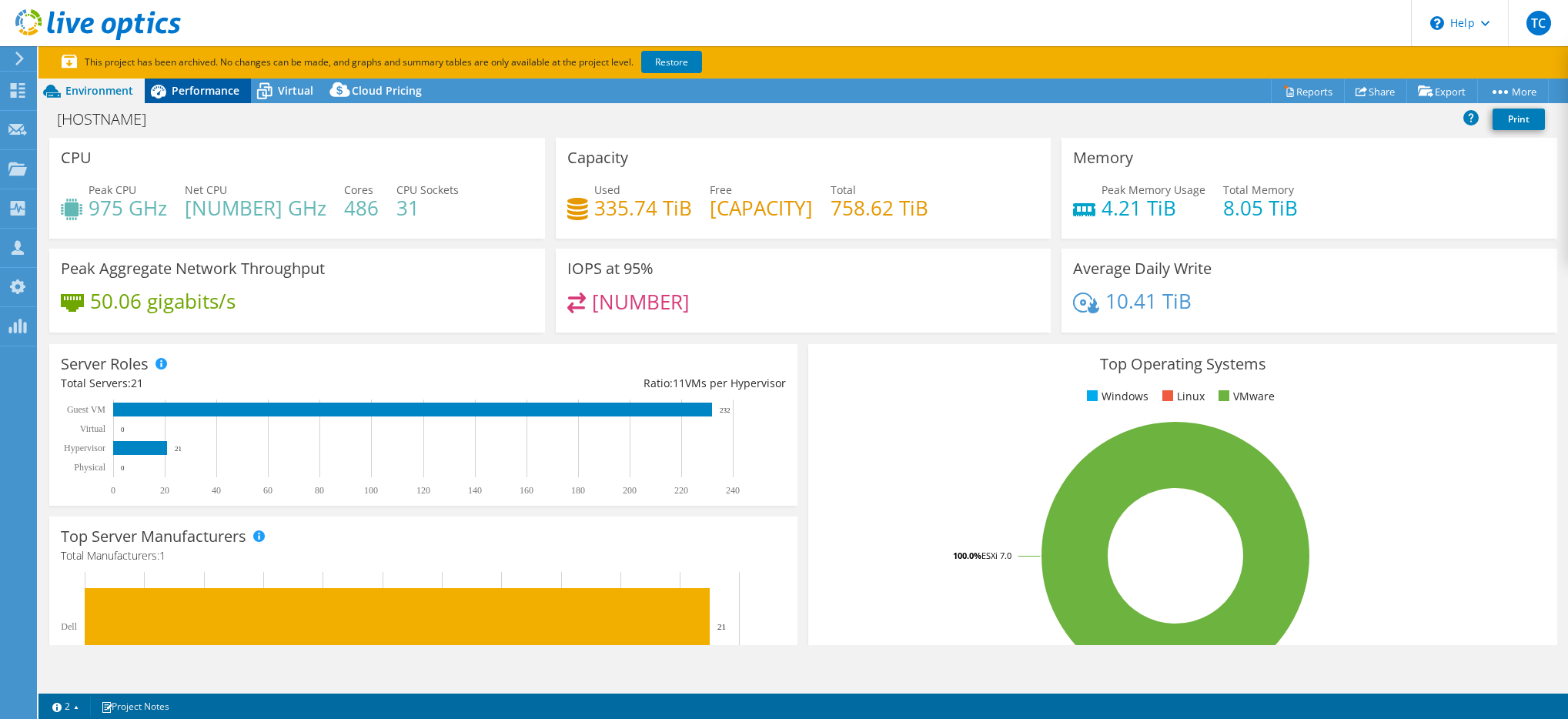 click on "Performance" at bounding box center [206, 90] 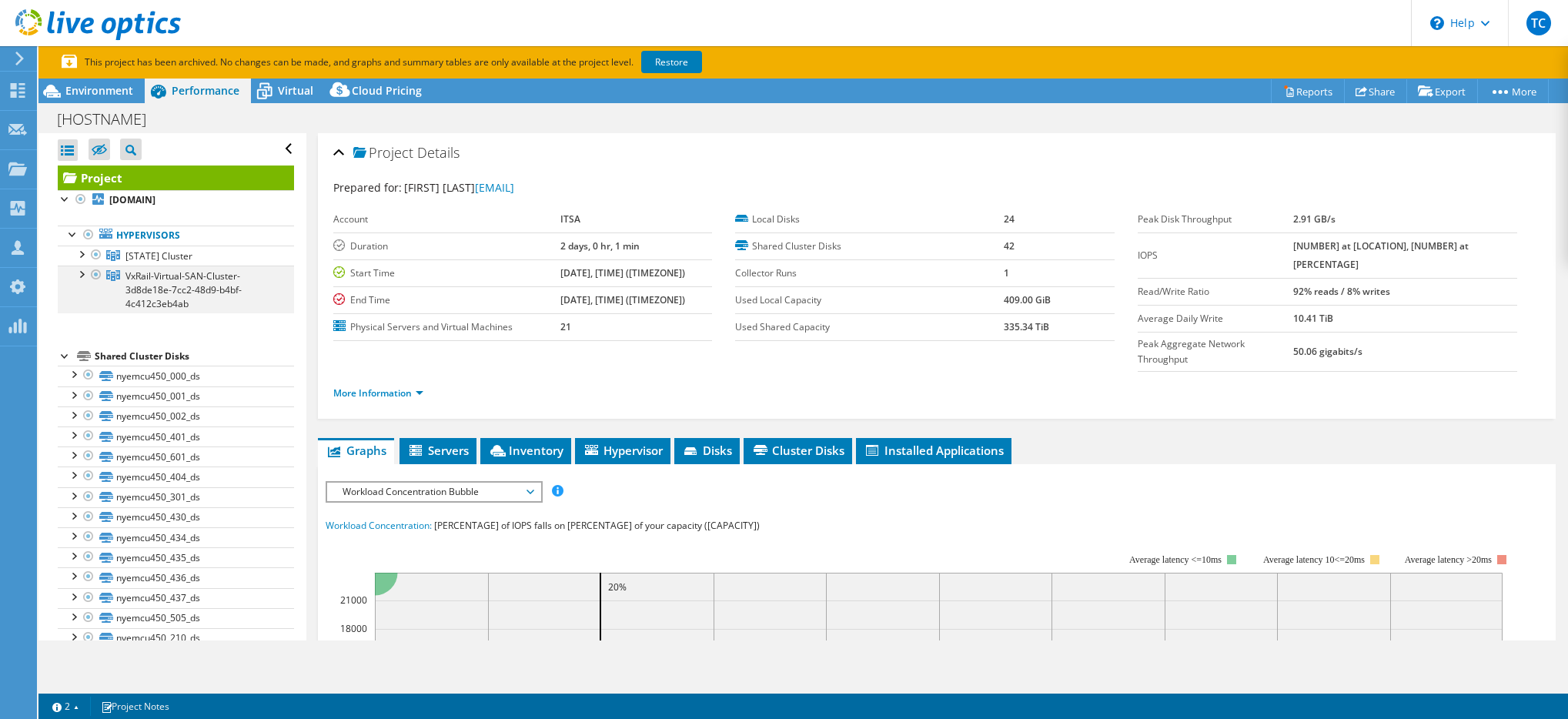 click at bounding box center (81, 273) 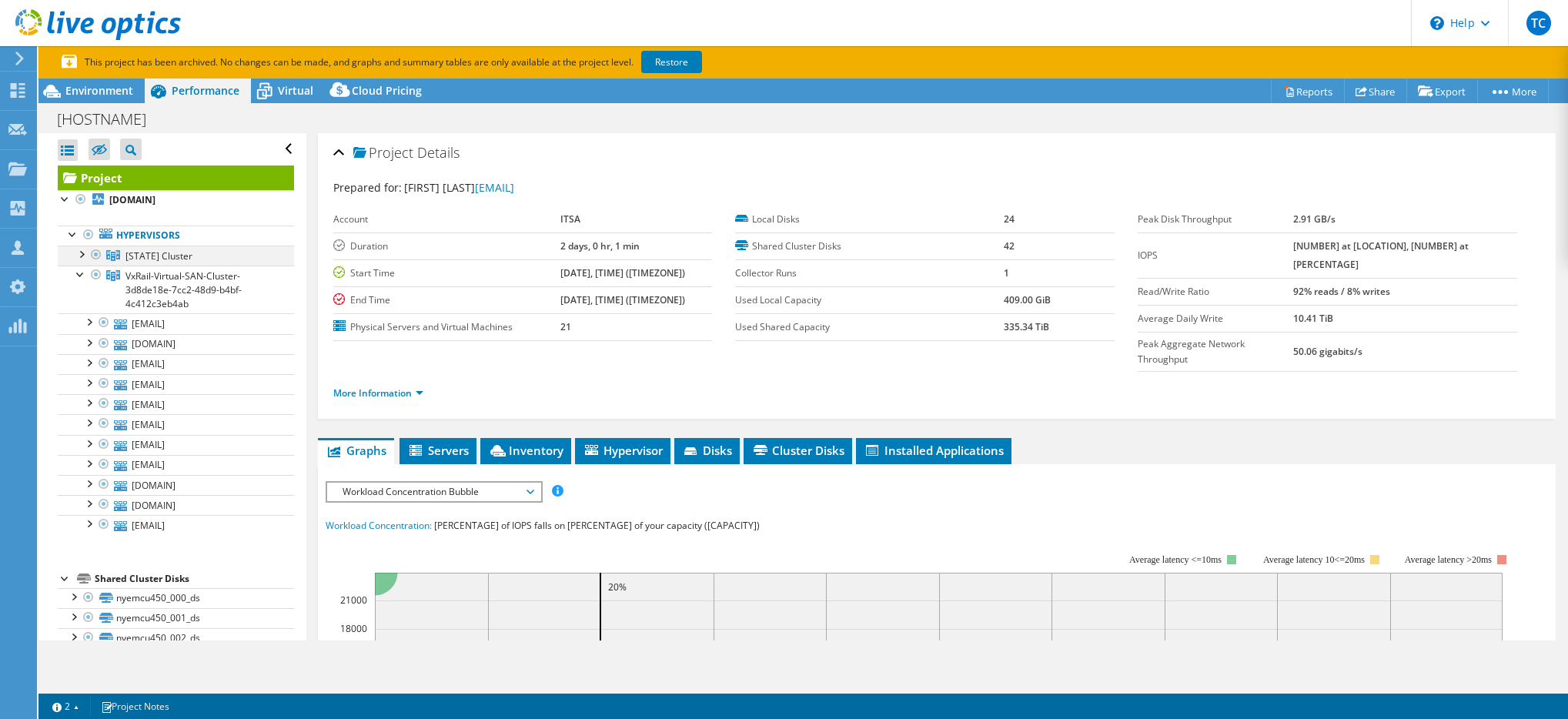 click at bounding box center [81, 253] 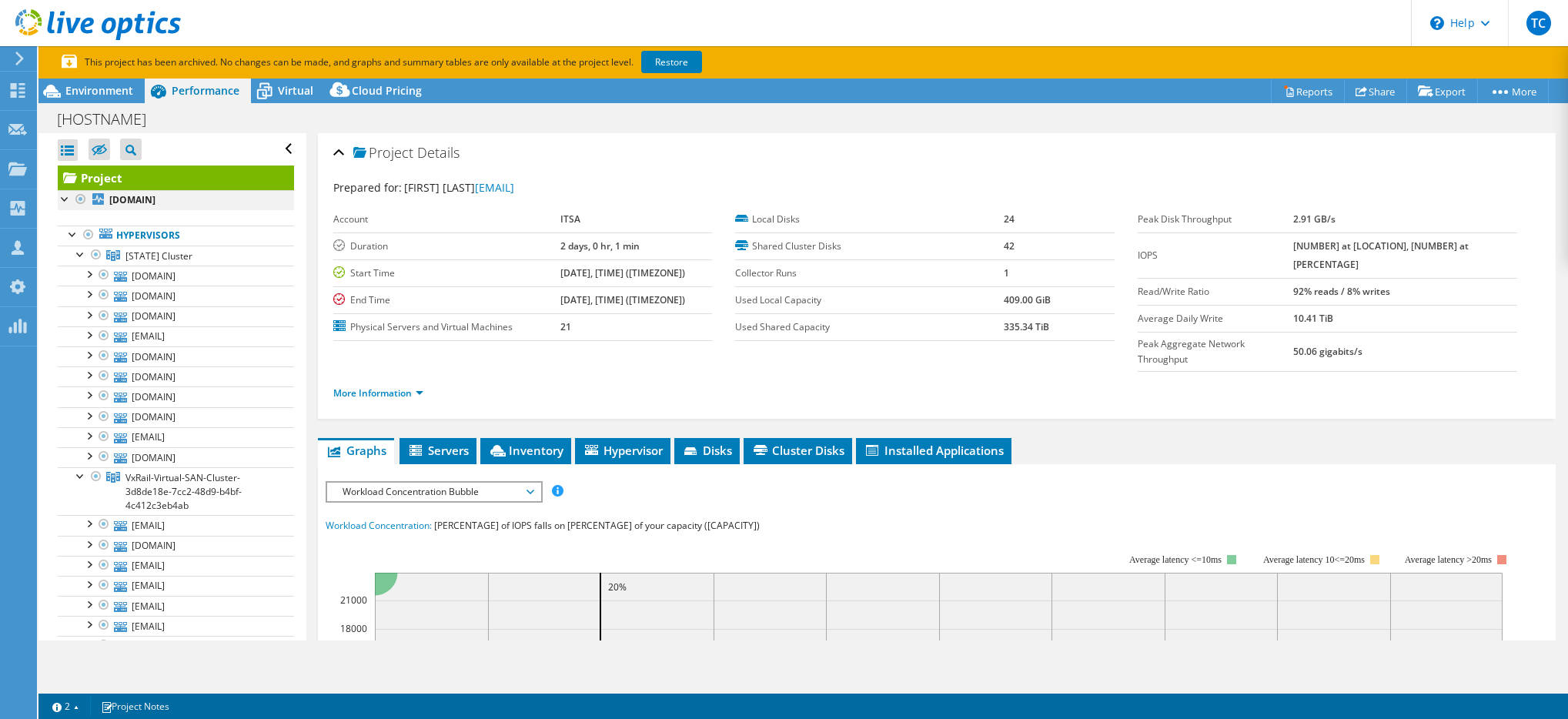 click at bounding box center (65, 198) 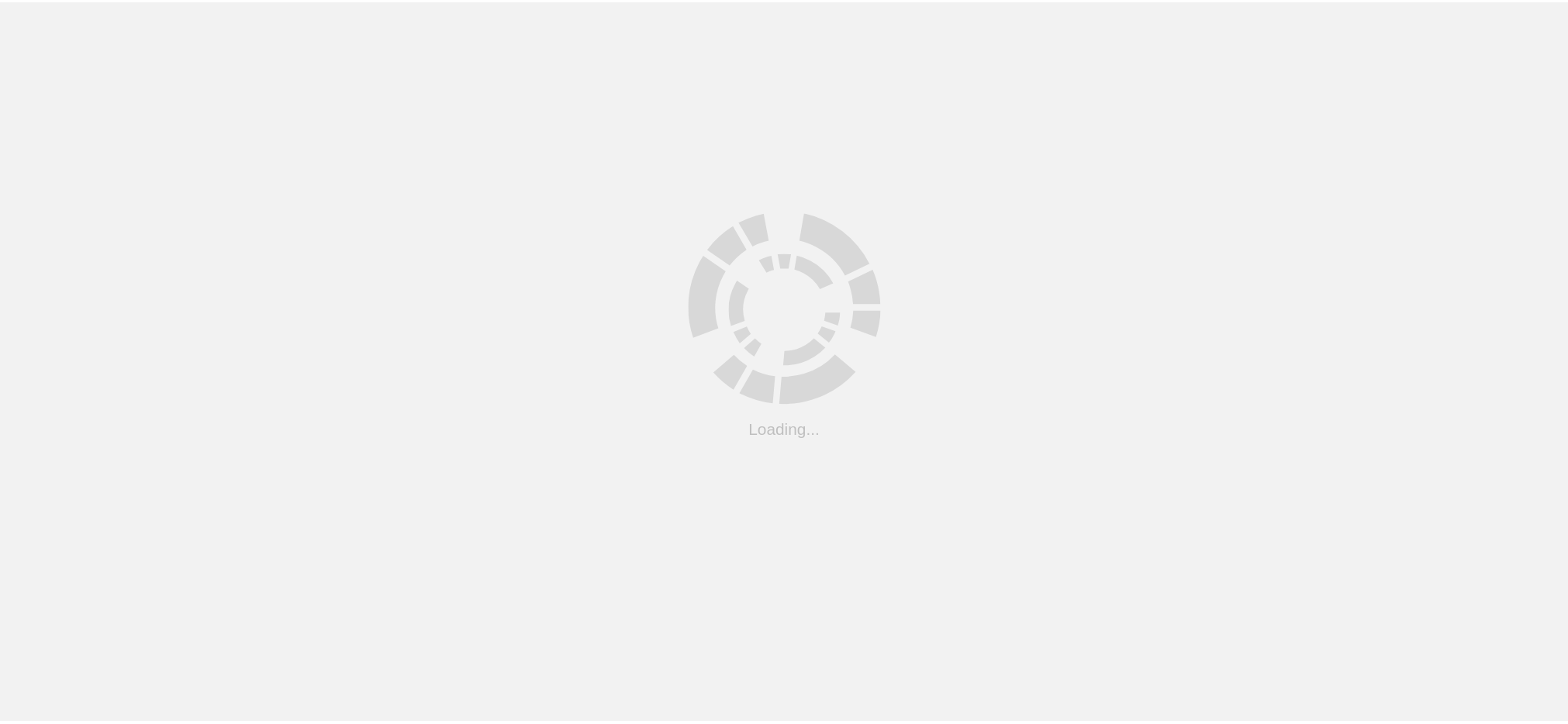 scroll, scrollTop: 0, scrollLeft: 0, axis: both 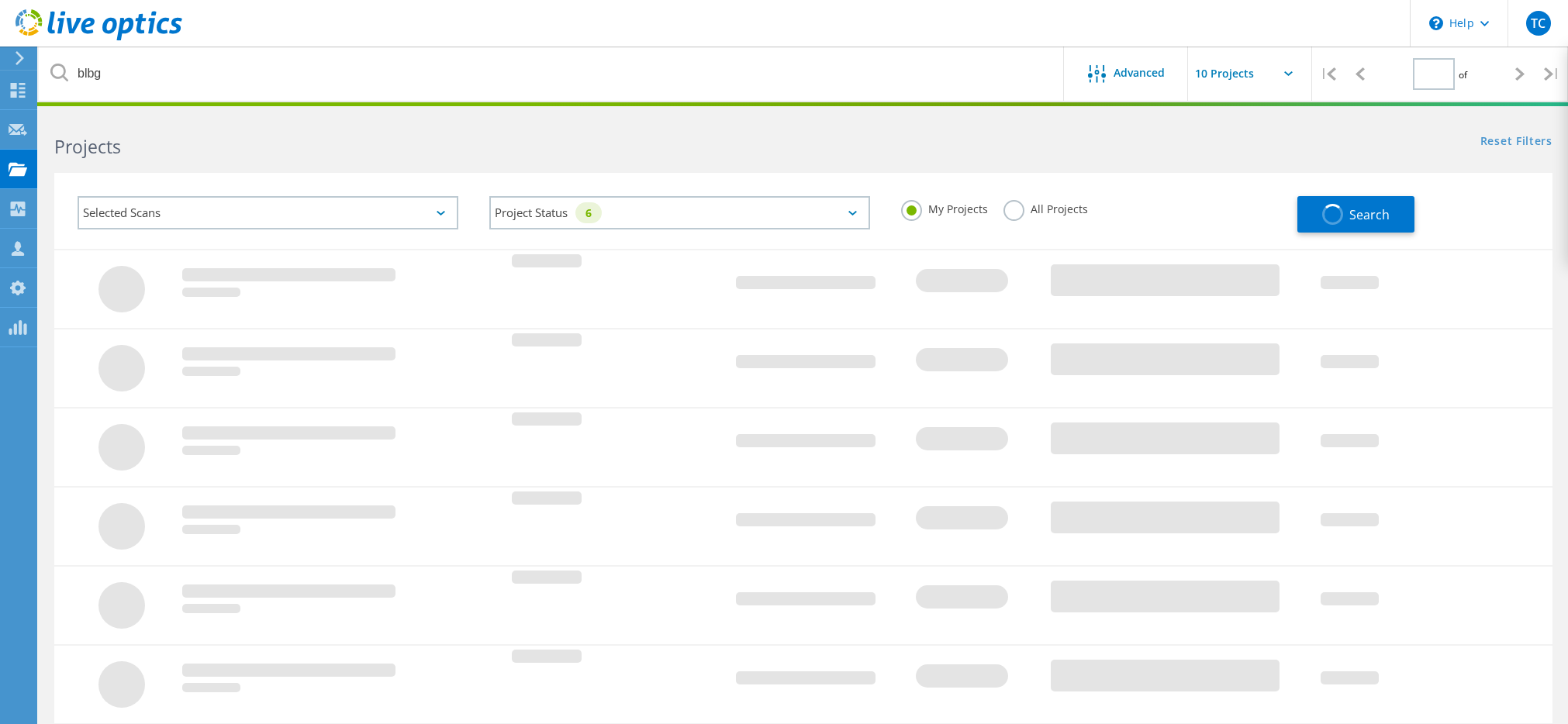type on "1" 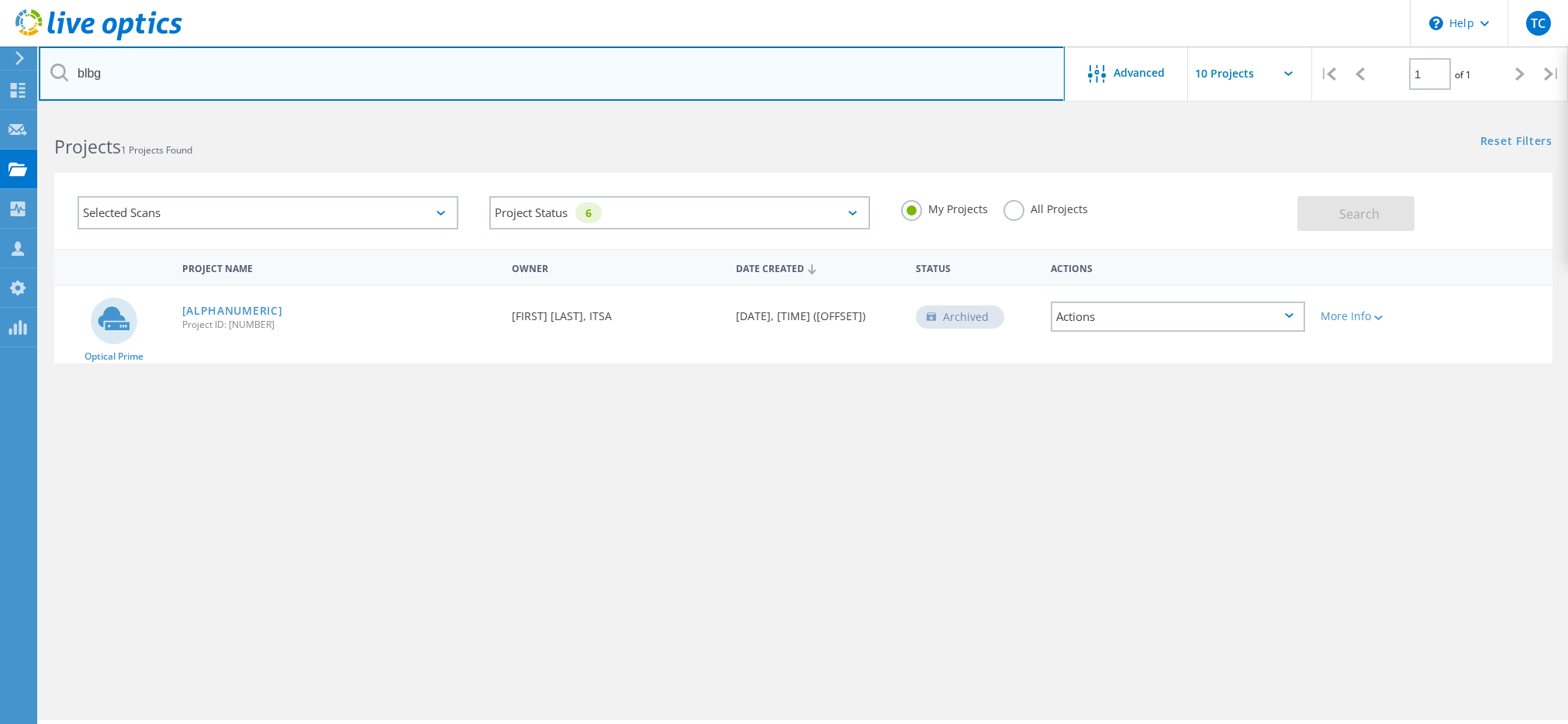 drag, startPoint x: 639, startPoint y: 78, endPoint x: 97, endPoint y: 67, distance: 542.1116 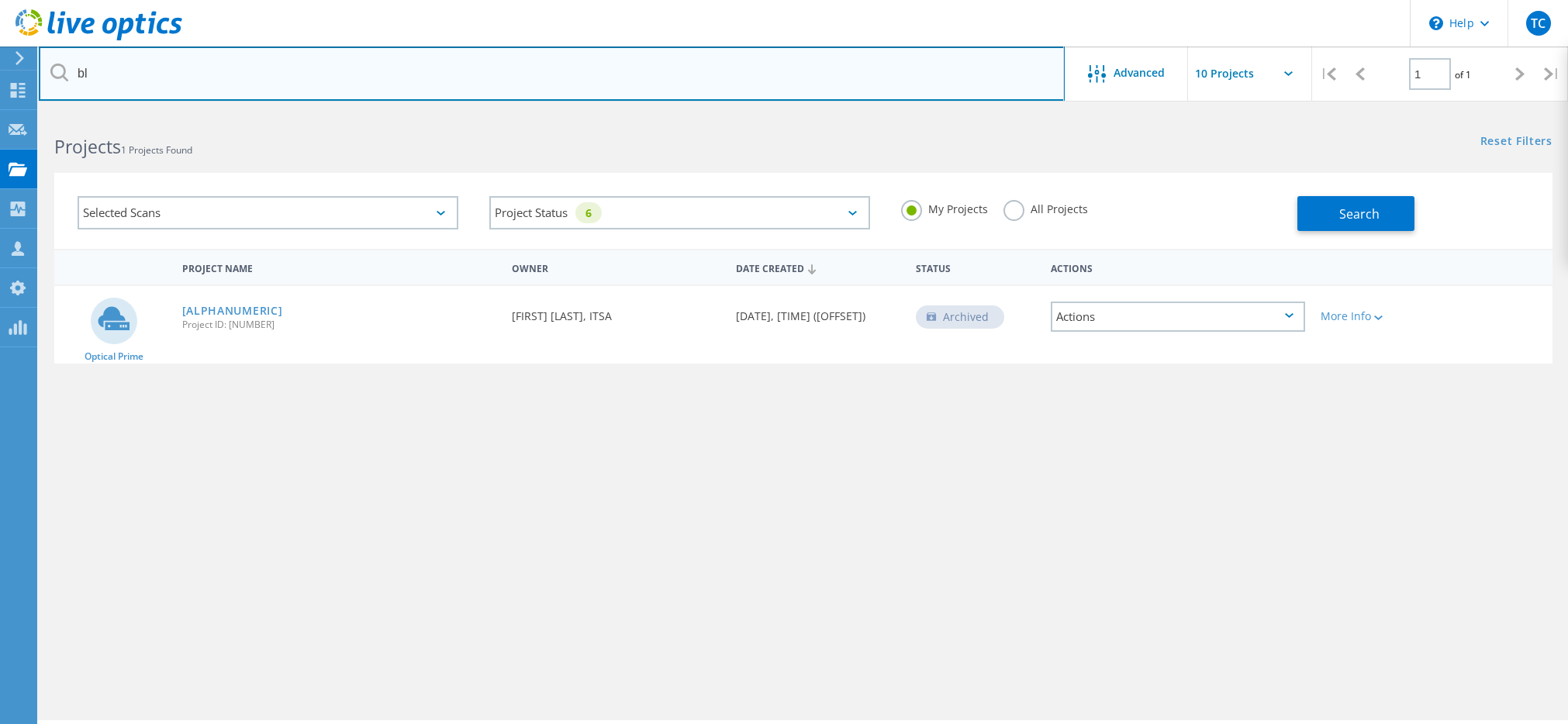 type on "b" 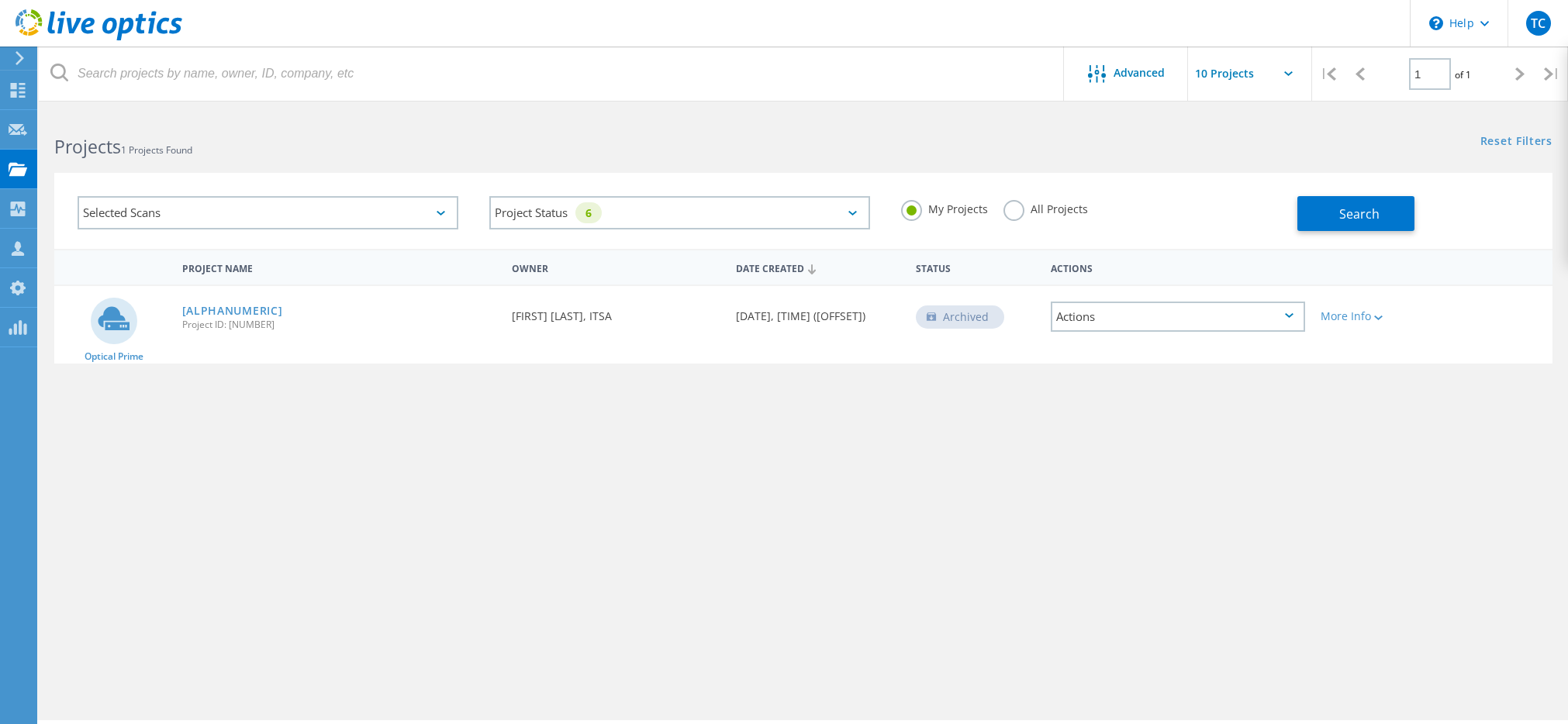 click on "All Projects" 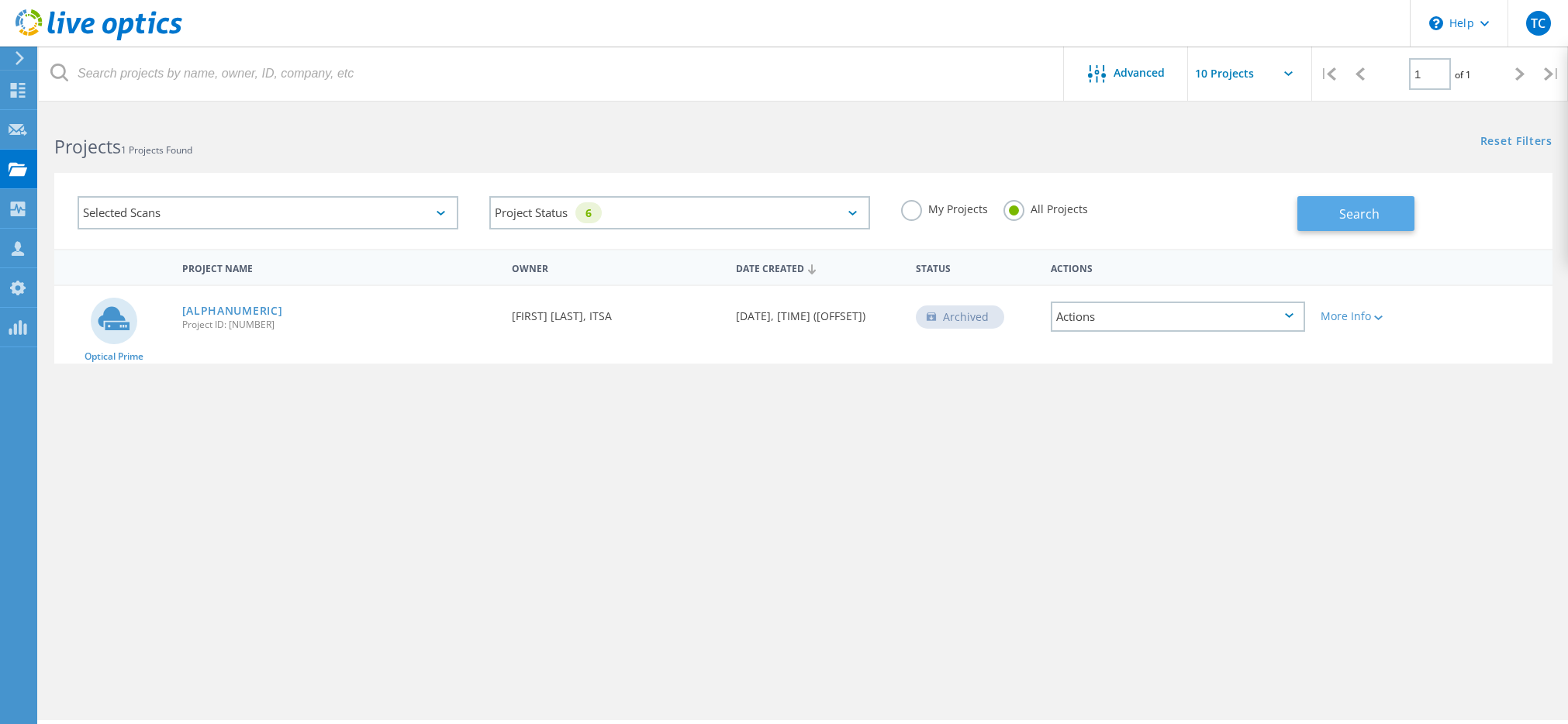 click on "Search" 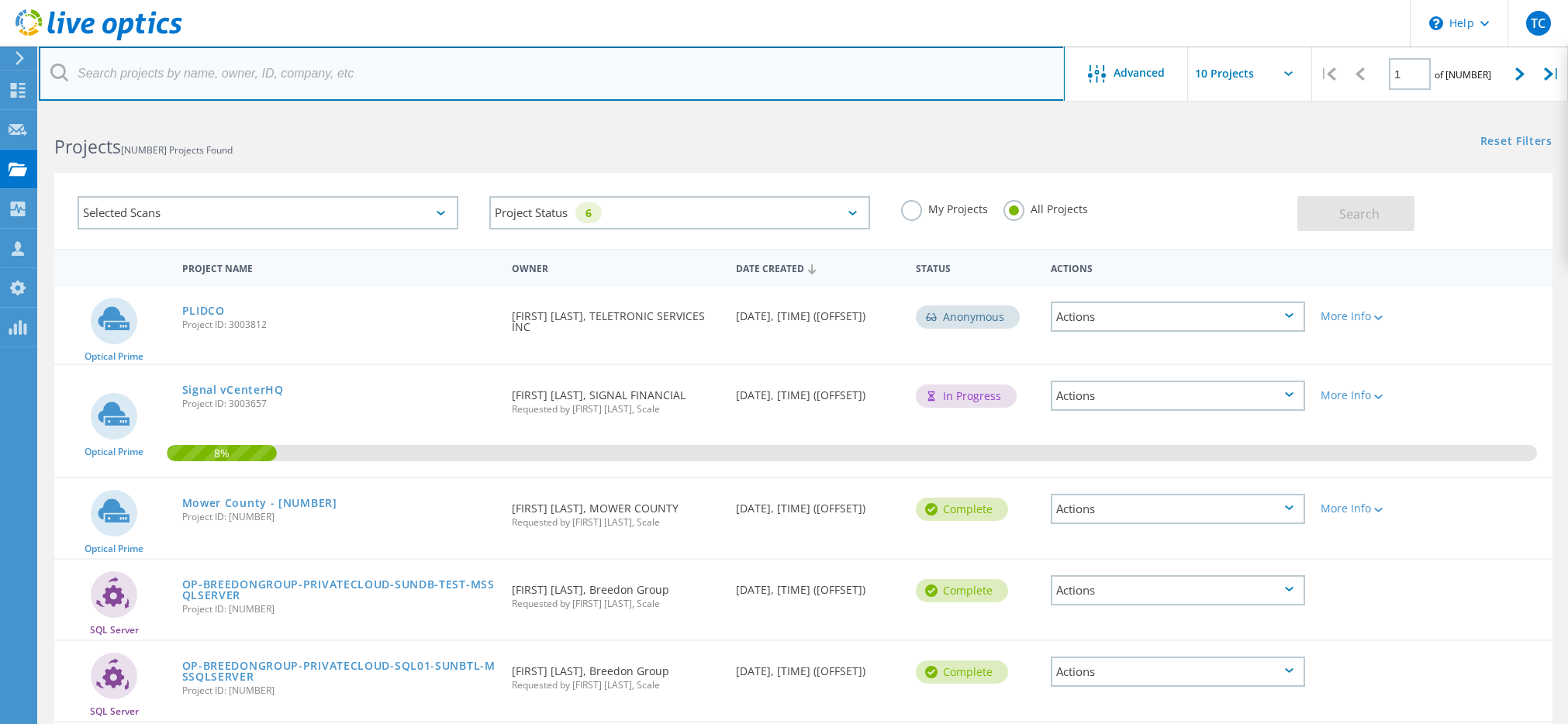click at bounding box center (551, 74) 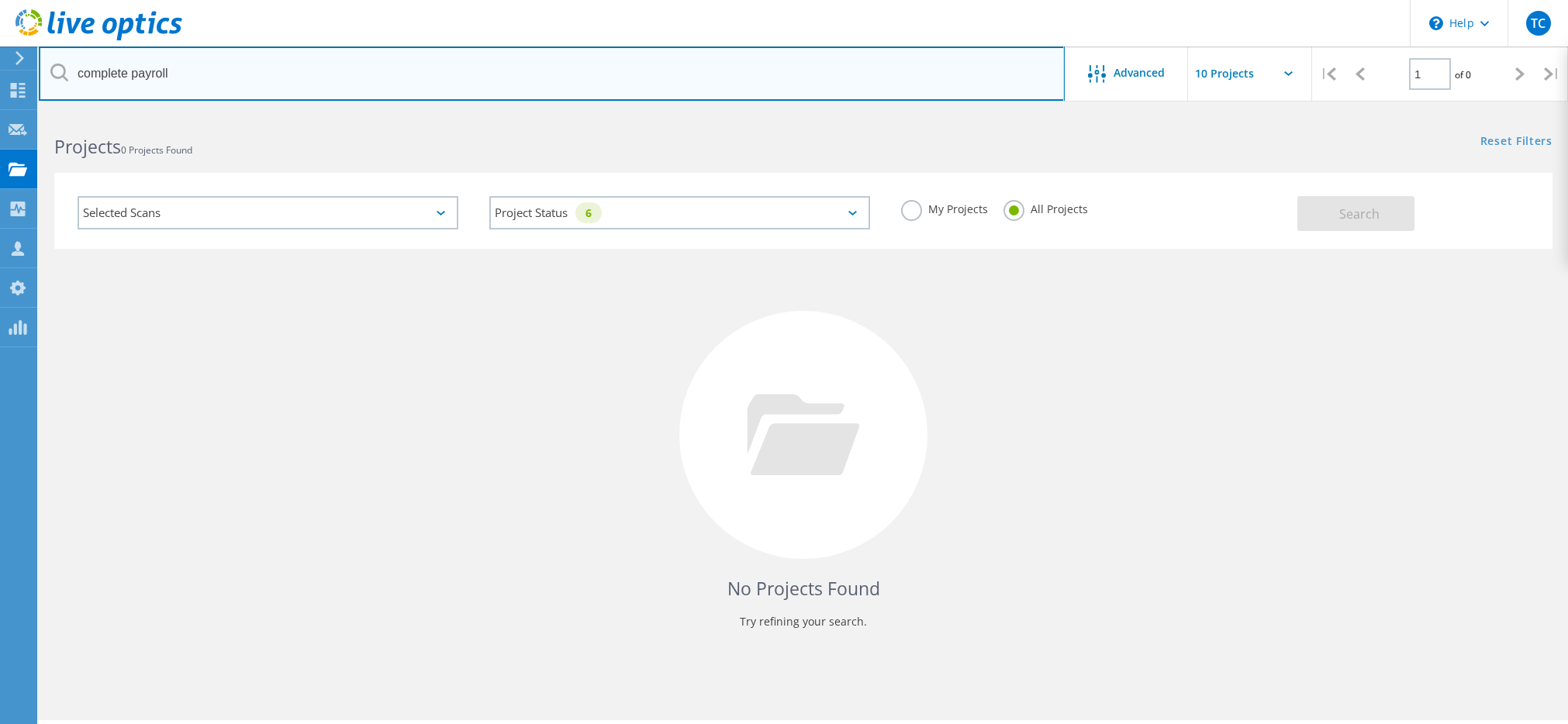 drag, startPoint x: 485, startPoint y: 81, endPoint x: 232, endPoint y: 67, distance: 253.38706 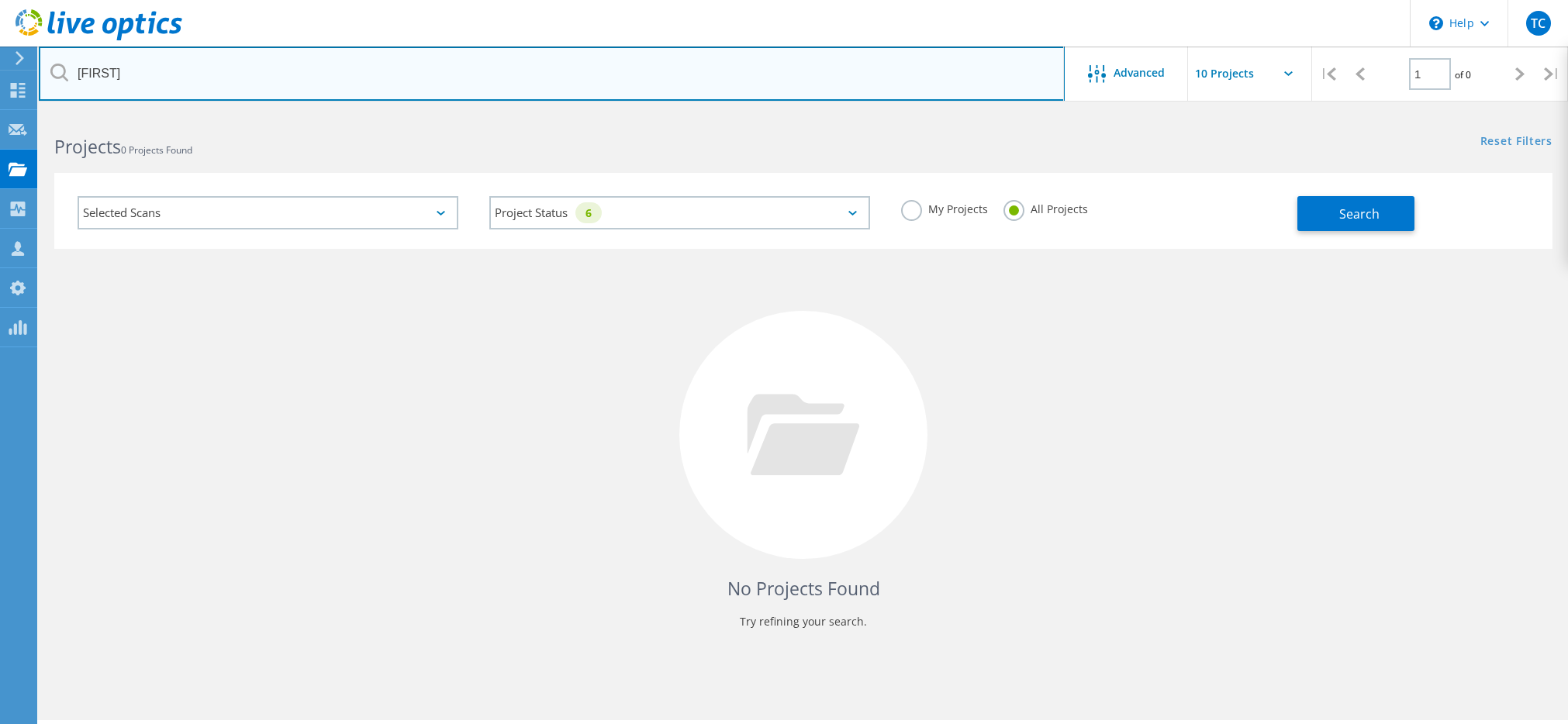 type on "[FIRST]" 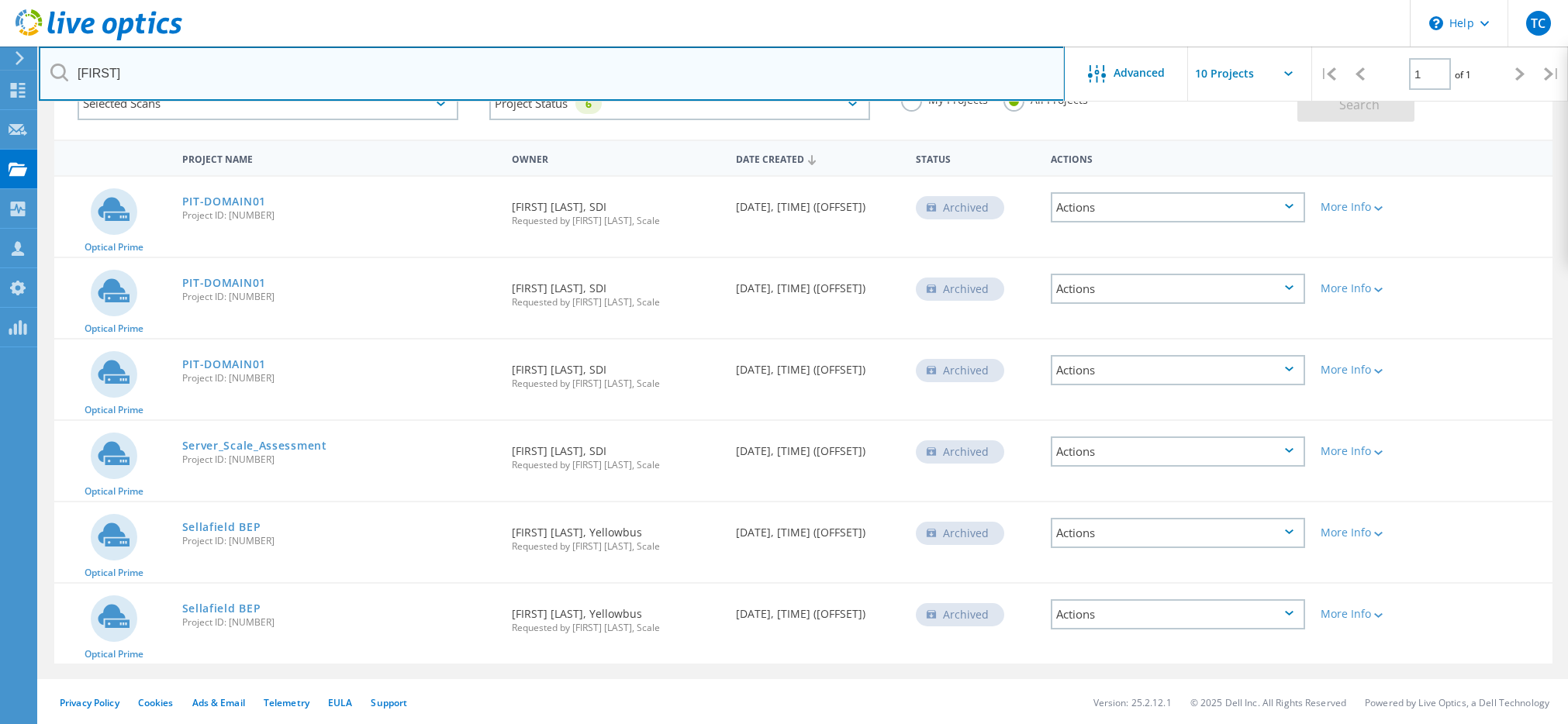 scroll, scrollTop: 111, scrollLeft: 0, axis: vertical 